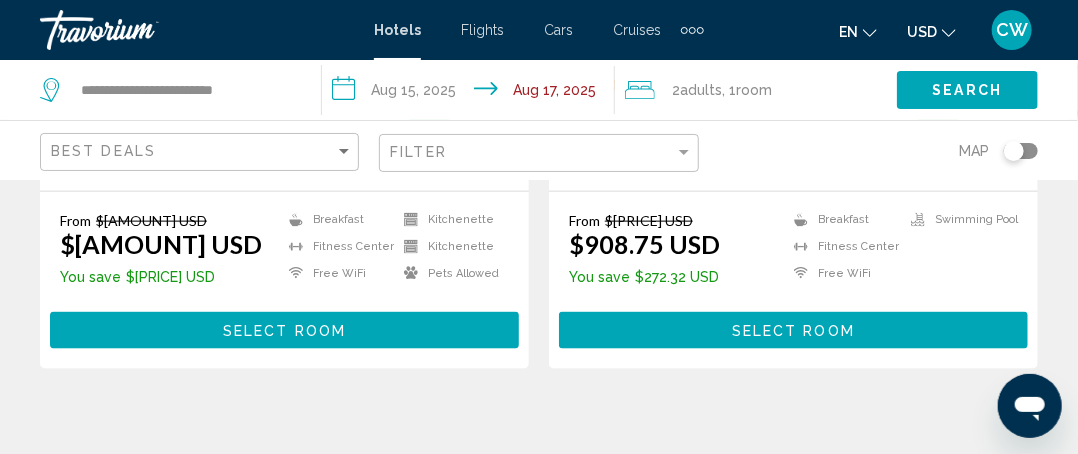 scroll, scrollTop: 0, scrollLeft: 0, axis: both 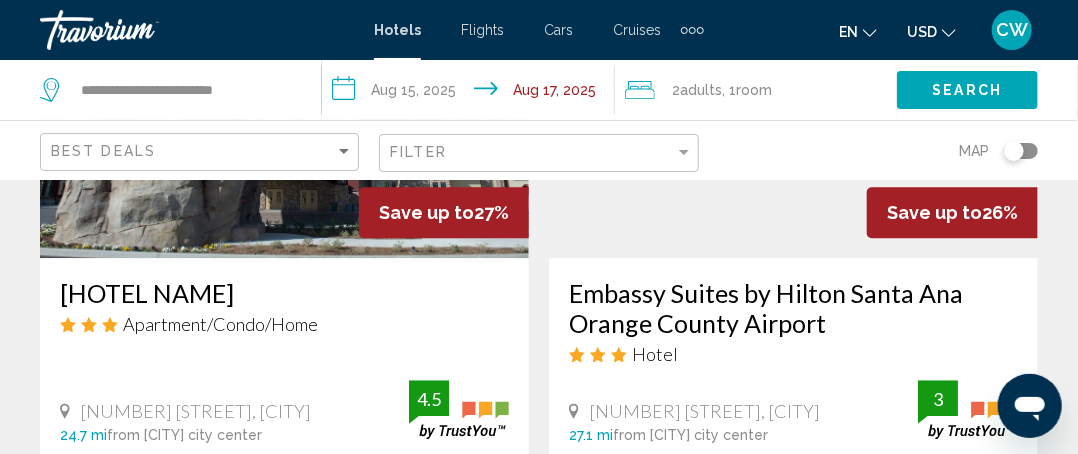 click on "CW" at bounding box center [1012, 30] 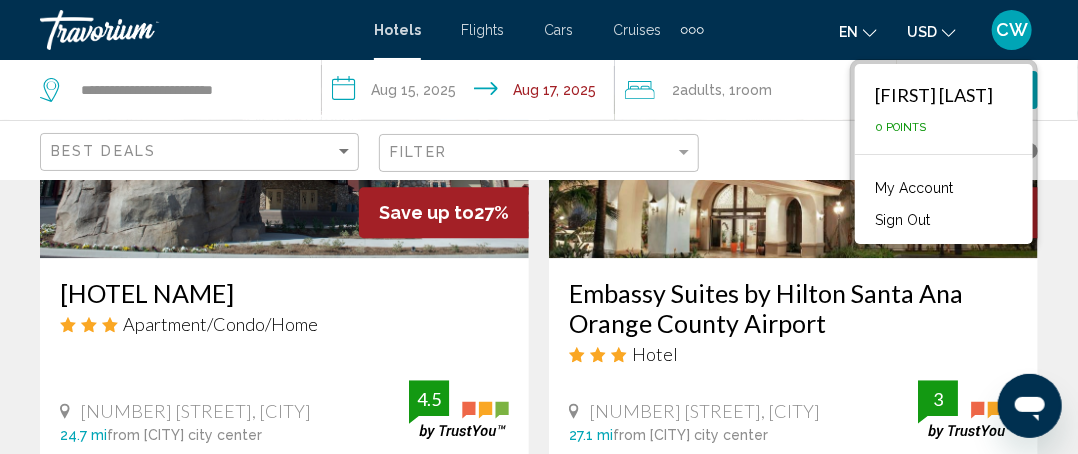 click on "My Account" at bounding box center (914, 188) 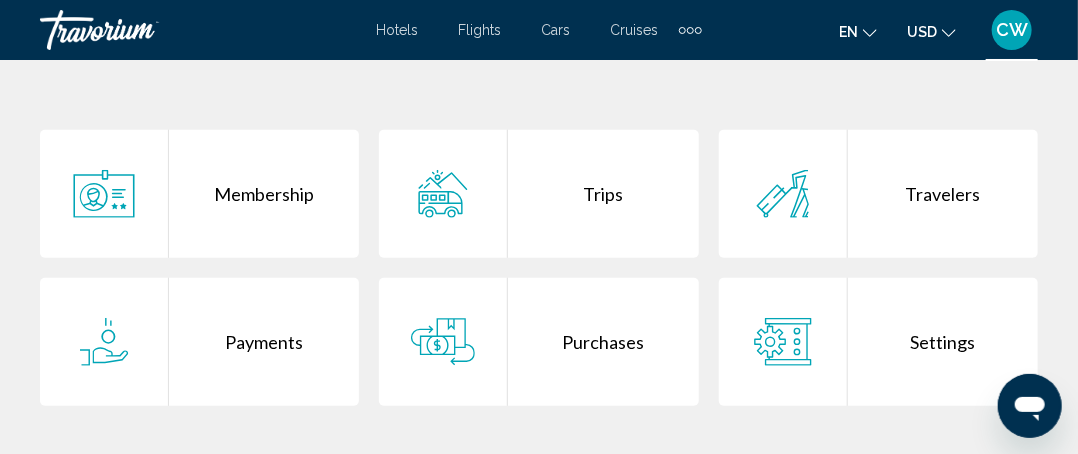 scroll, scrollTop: 400, scrollLeft: 0, axis: vertical 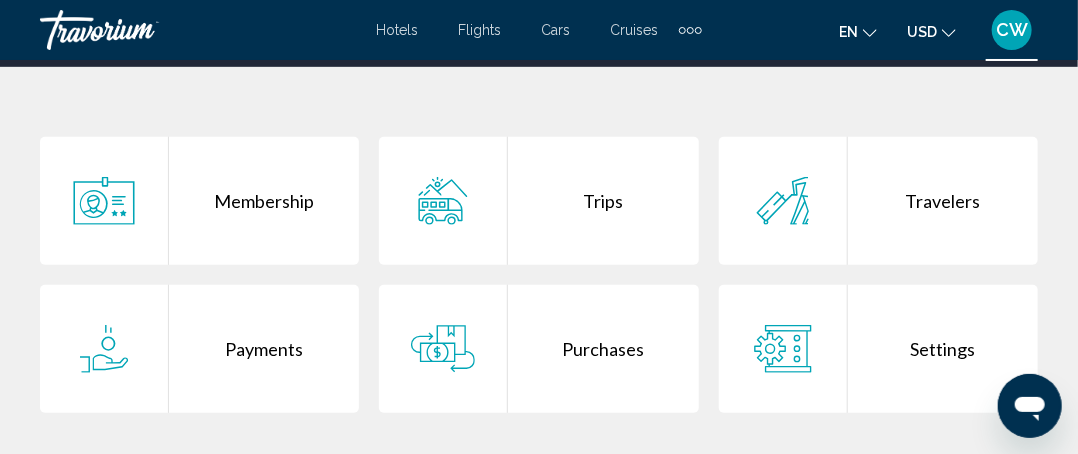 click on "Payments" at bounding box center [264, 349] 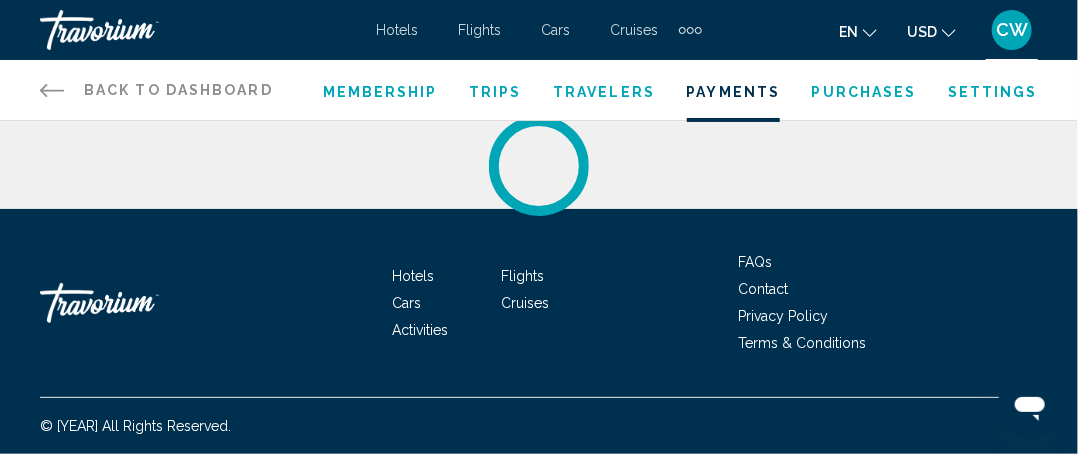 scroll, scrollTop: 0, scrollLeft: 0, axis: both 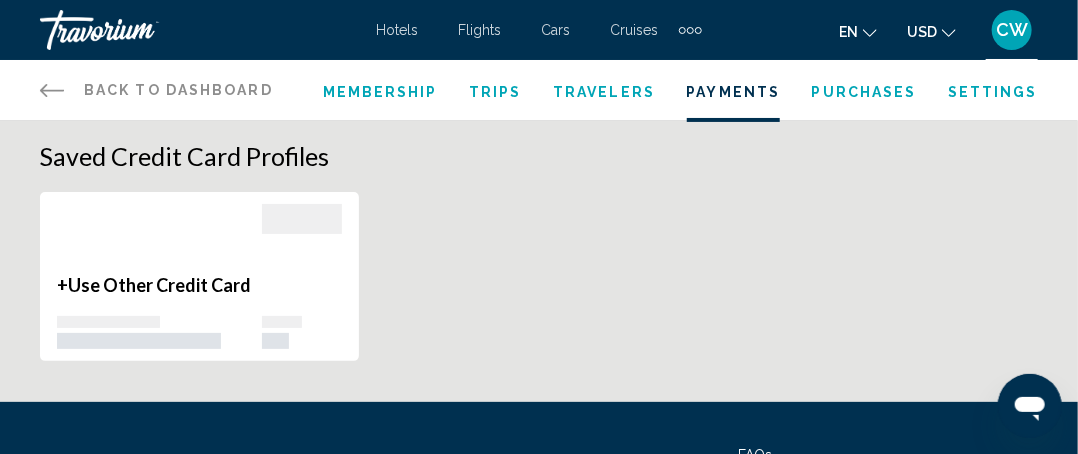 click on "Use Other Credit Card" at bounding box center (159, 285) 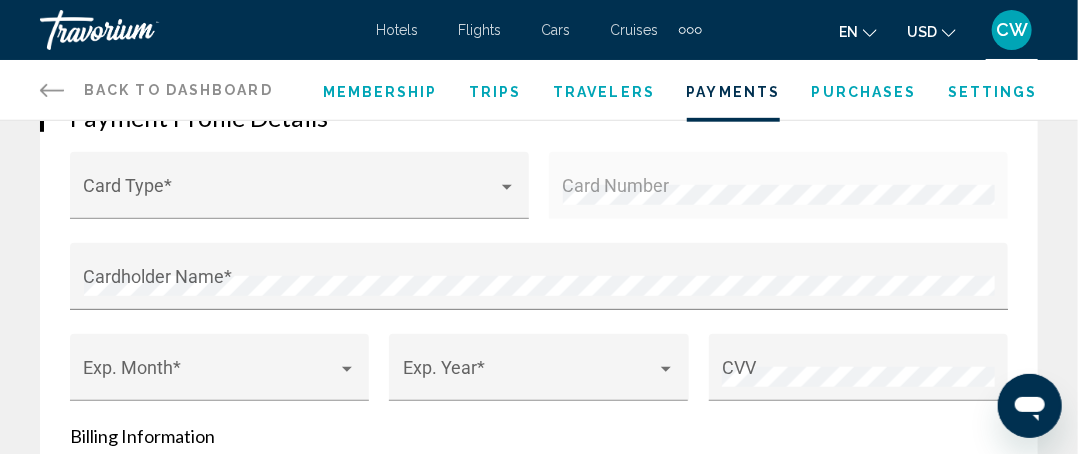 scroll, scrollTop: 300, scrollLeft: 0, axis: vertical 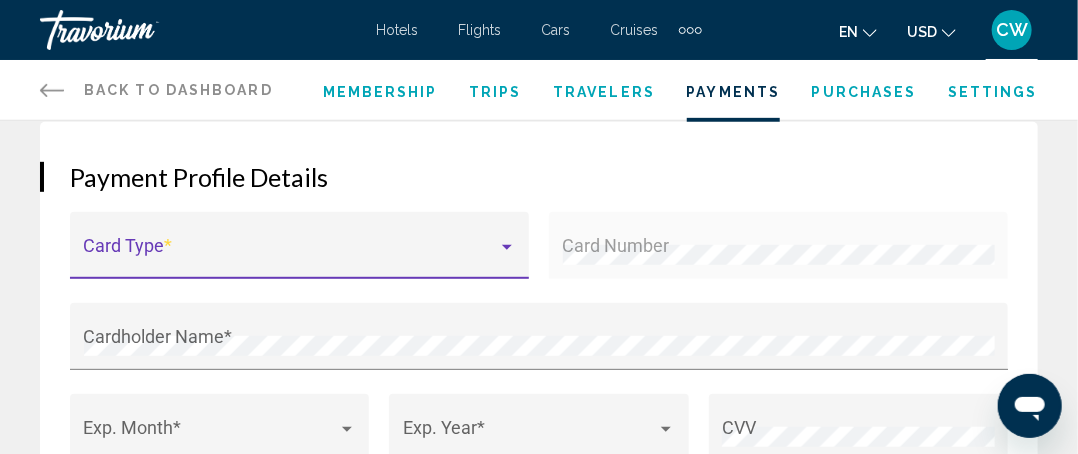 click at bounding box center (507, 247) 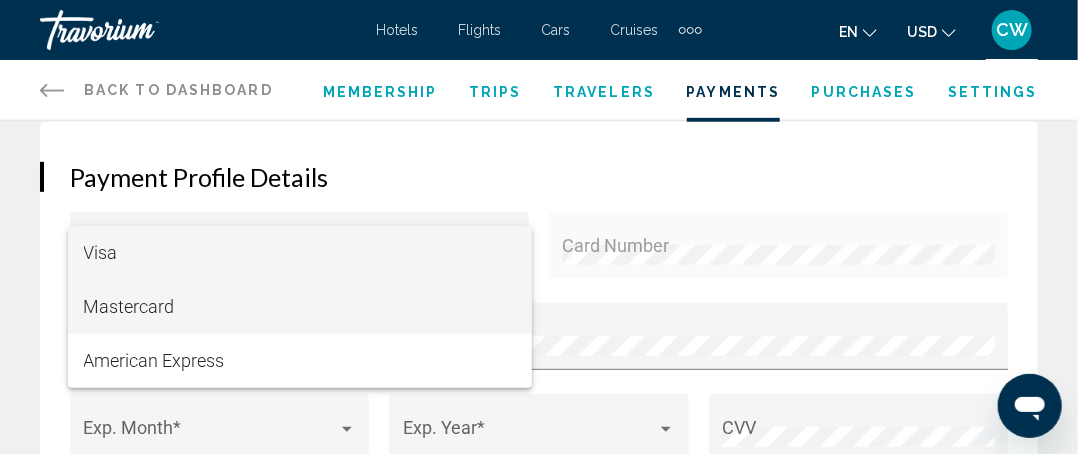 click on "Mastercard" at bounding box center [300, 307] 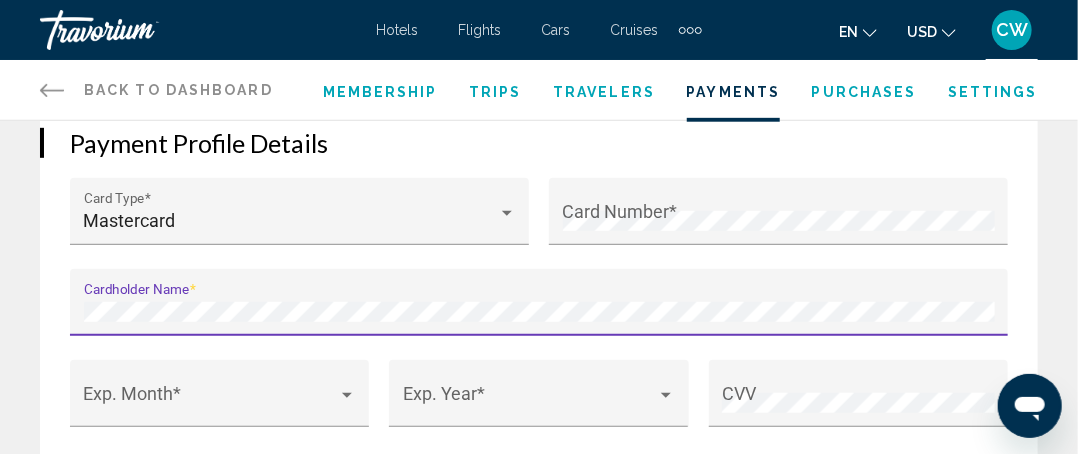 scroll, scrollTop: 300, scrollLeft: 0, axis: vertical 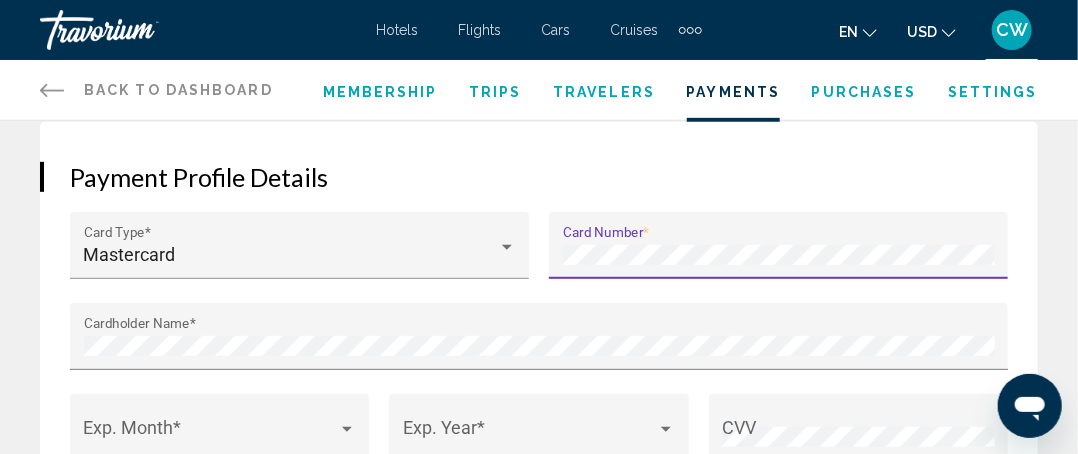 click on "Payment Profile Details Mastercard Card Type * Card Number * Cardholder Name * Exp. Month * Exp. Year * CVV Billing Information First Name * Last Name * Email Address * House Number, Street, Apartment * City * Country * State or Province State or Province Name * Postal Code * I agree to add this card as the default for future payments. Reset Submit" at bounding box center (539, 565) 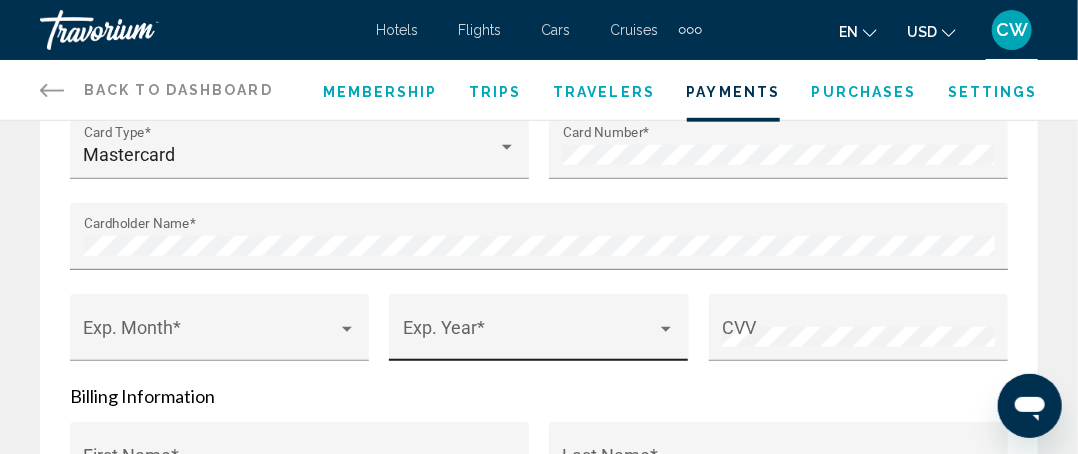 scroll, scrollTop: 500, scrollLeft: 0, axis: vertical 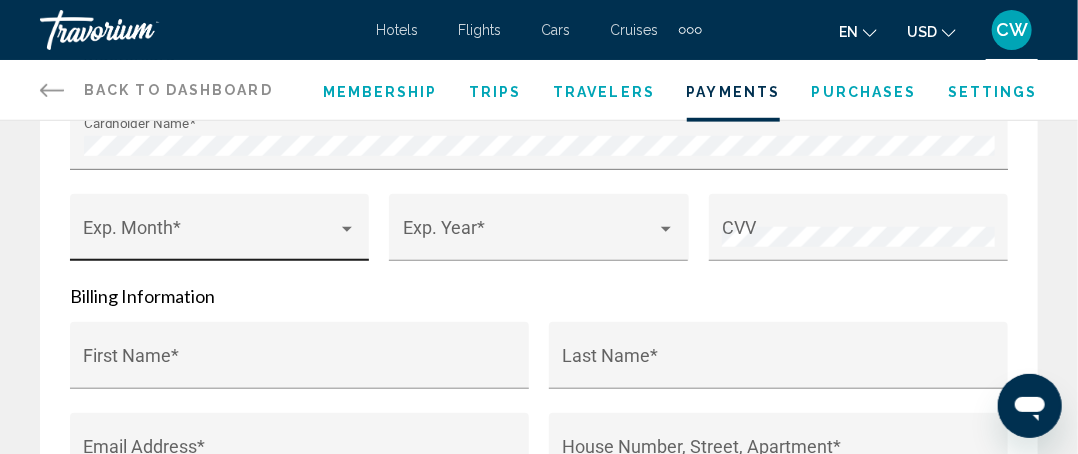 click at bounding box center [347, 229] 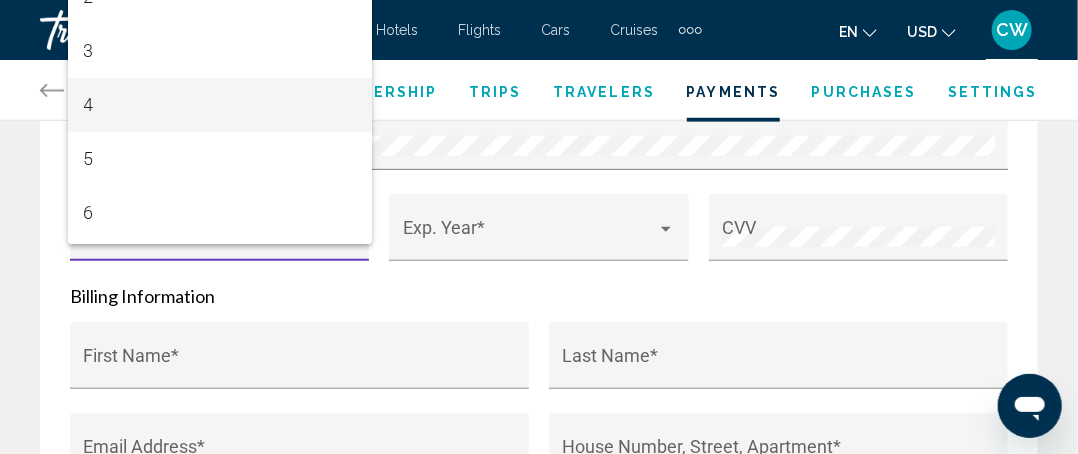 scroll, scrollTop: 100, scrollLeft: 0, axis: vertical 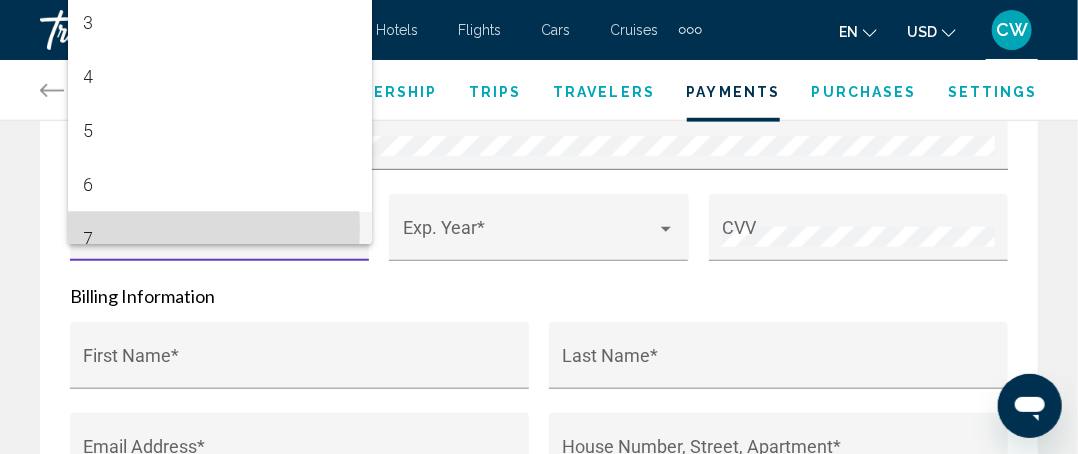 click on "7" at bounding box center (220, 239) 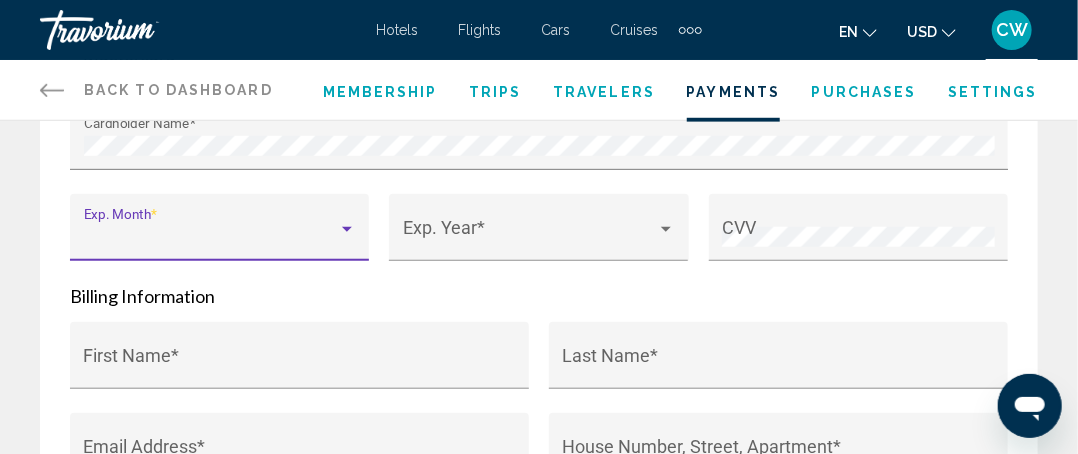 scroll, scrollTop: 122, scrollLeft: 0, axis: vertical 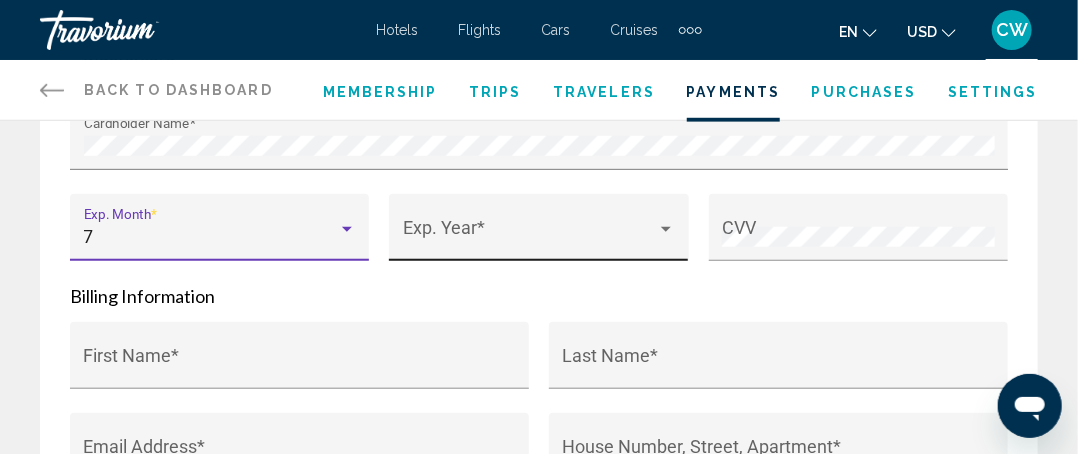 click on "Exp. Year  *" at bounding box center (539, 233) 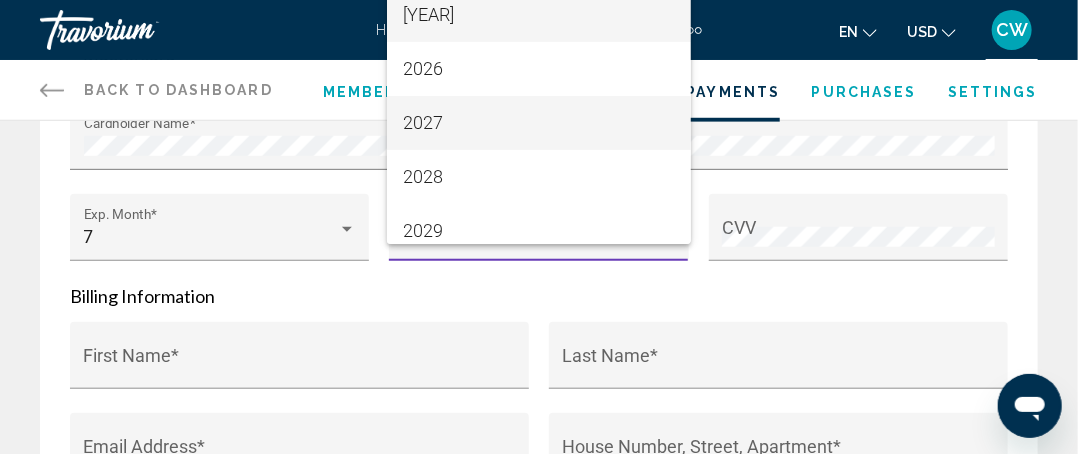 click on "2027" at bounding box center [539, 123] 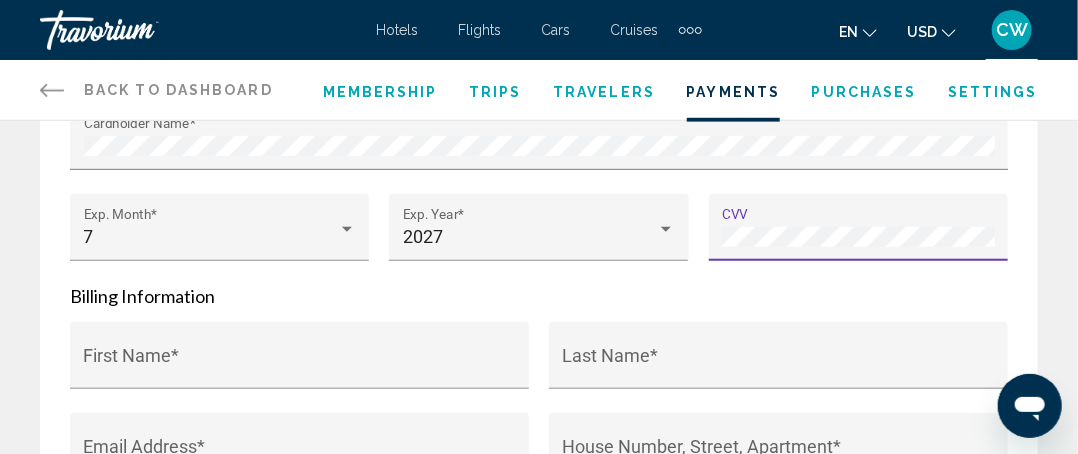 scroll, scrollTop: 600, scrollLeft: 0, axis: vertical 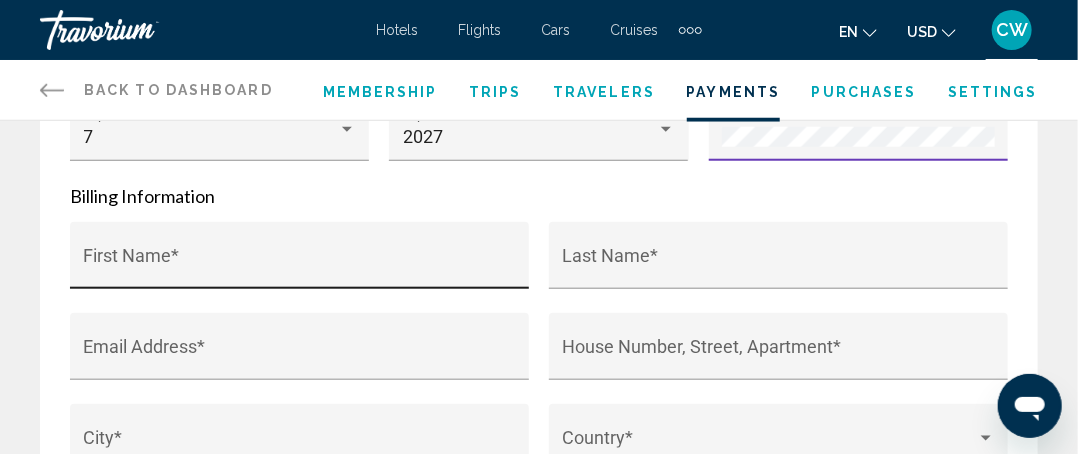 click on "First Name  *" at bounding box center (300, 265) 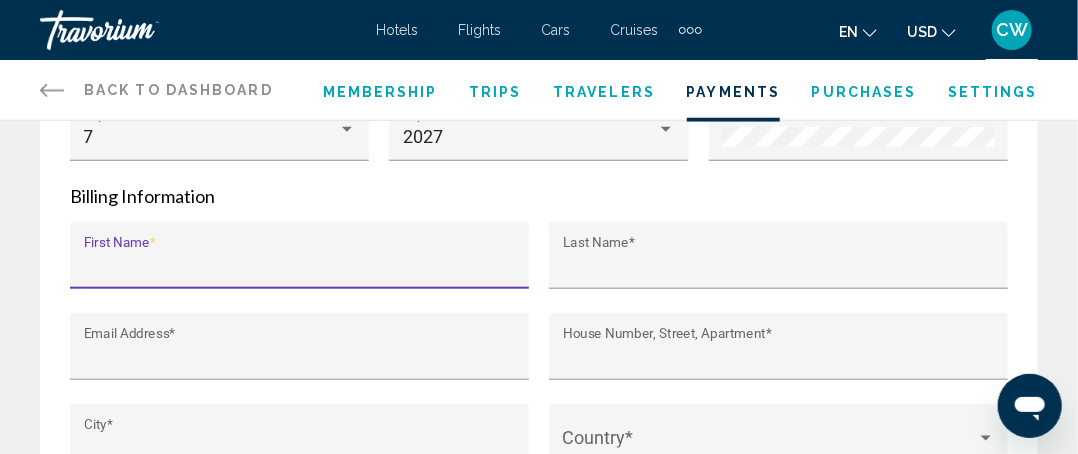 type on "*******" 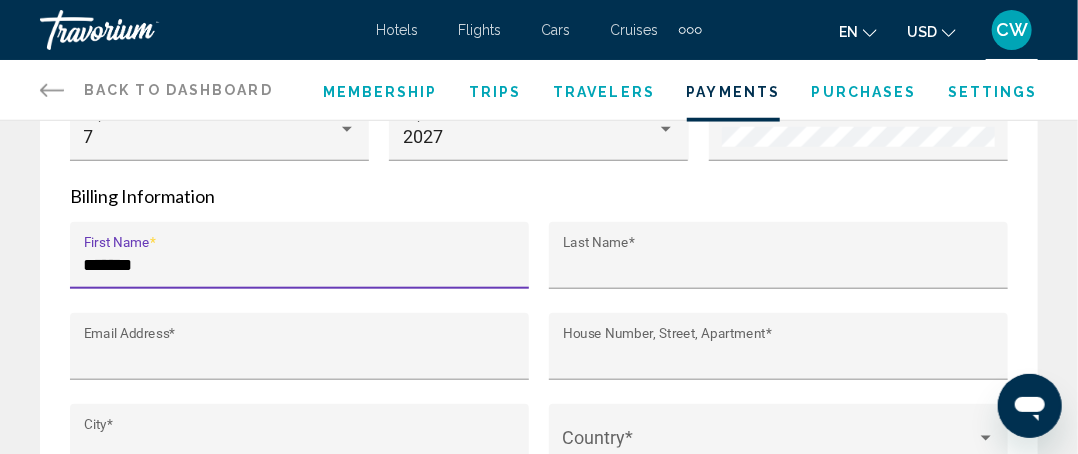 type on "******" 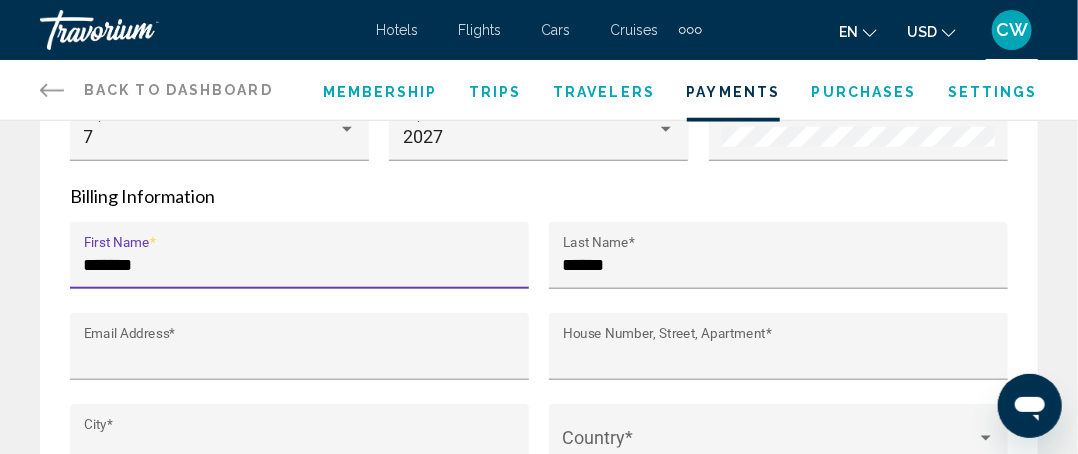 type on "**********" 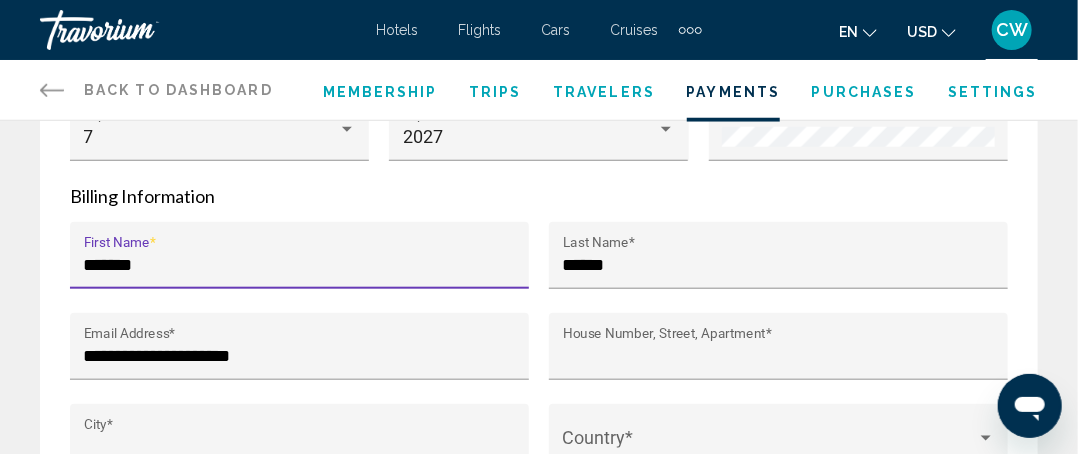 type on "**********" 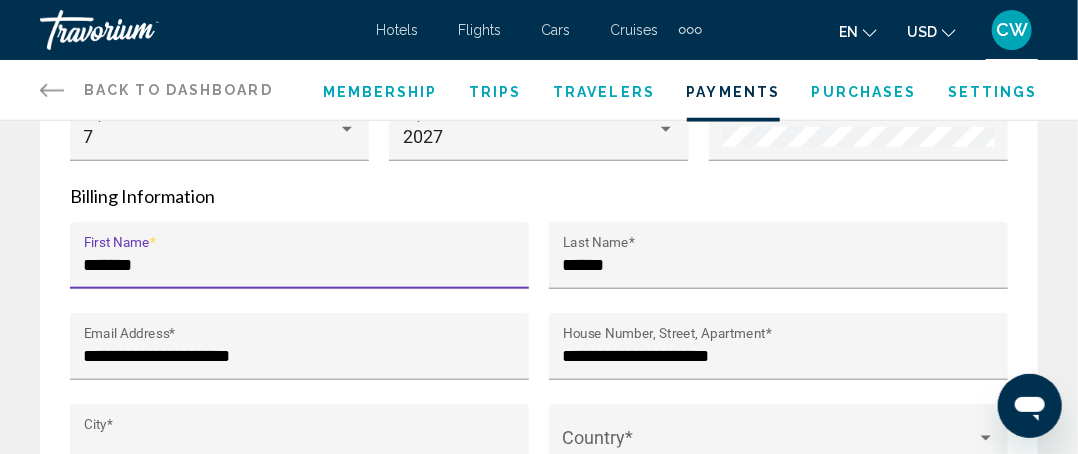 type on "******" 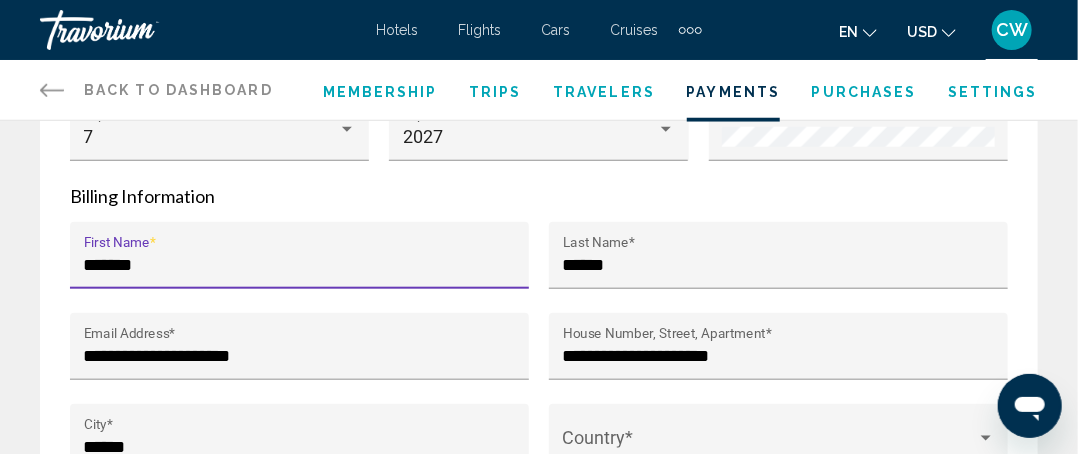 type on "**" 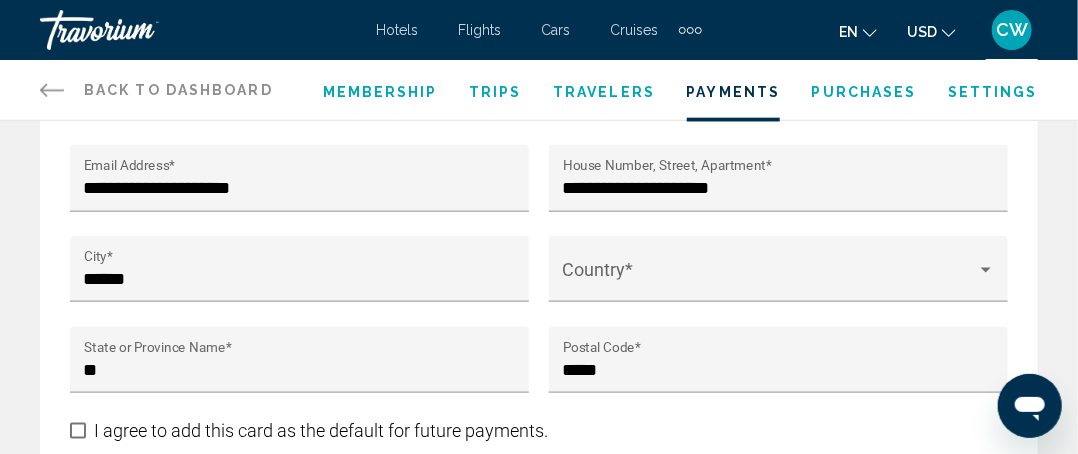 scroll, scrollTop: 800, scrollLeft: 0, axis: vertical 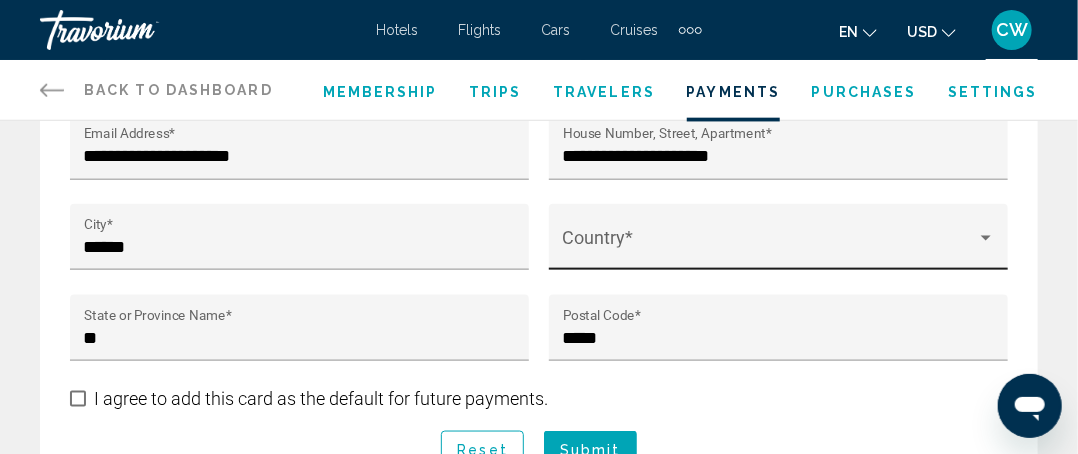 click on "Country  *" at bounding box center (779, 243) 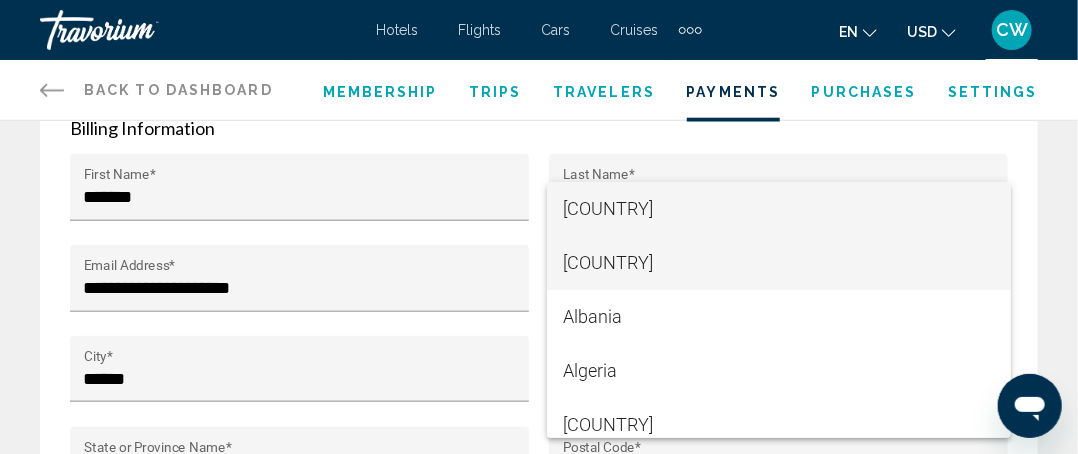 scroll, scrollTop: 700, scrollLeft: 0, axis: vertical 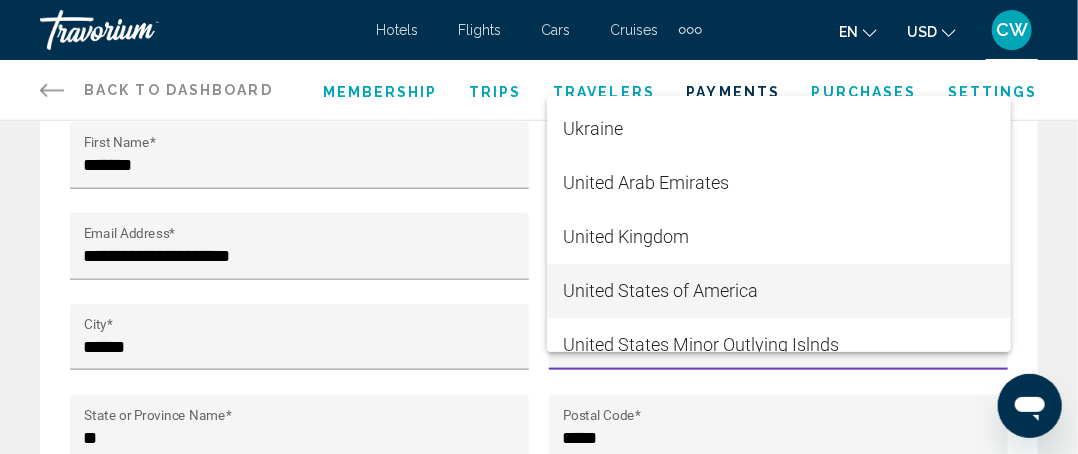 click on "United States of America" at bounding box center [779, 291] 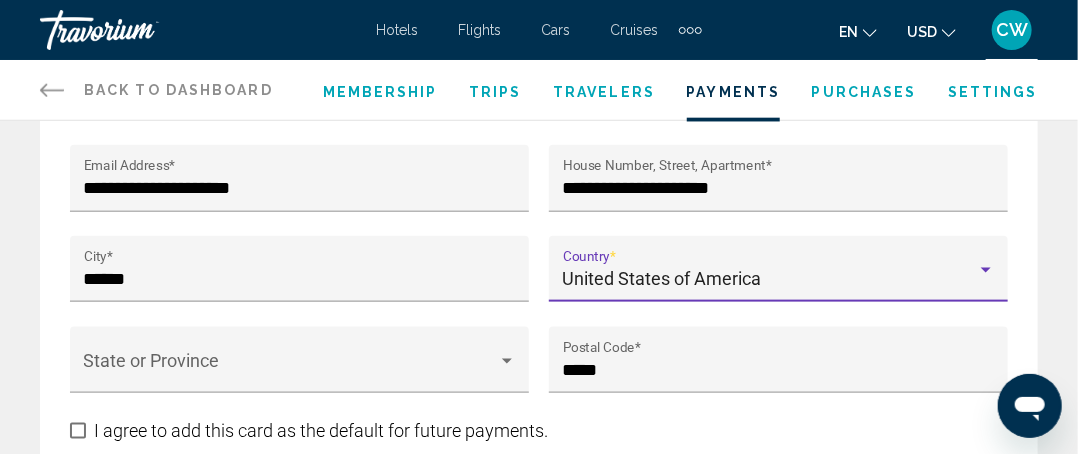 scroll, scrollTop: 800, scrollLeft: 0, axis: vertical 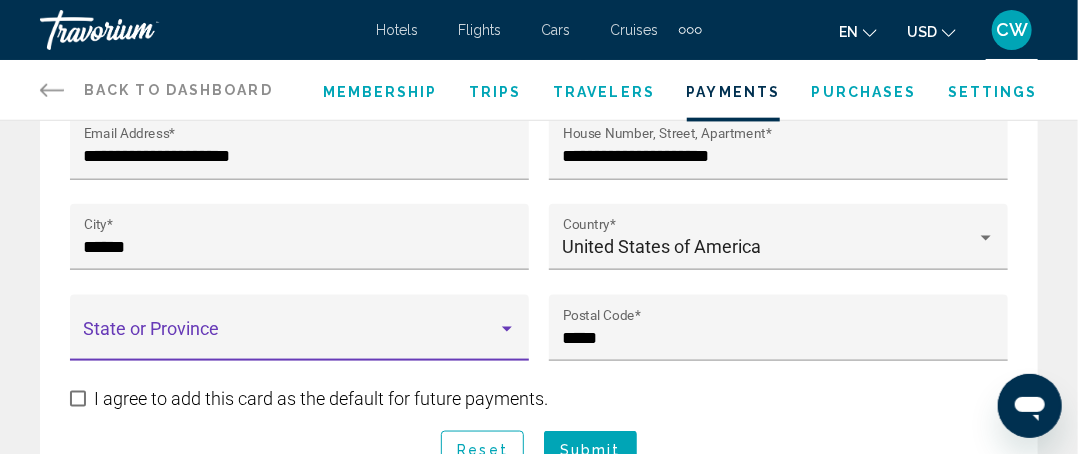 click at bounding box center (507, 329) 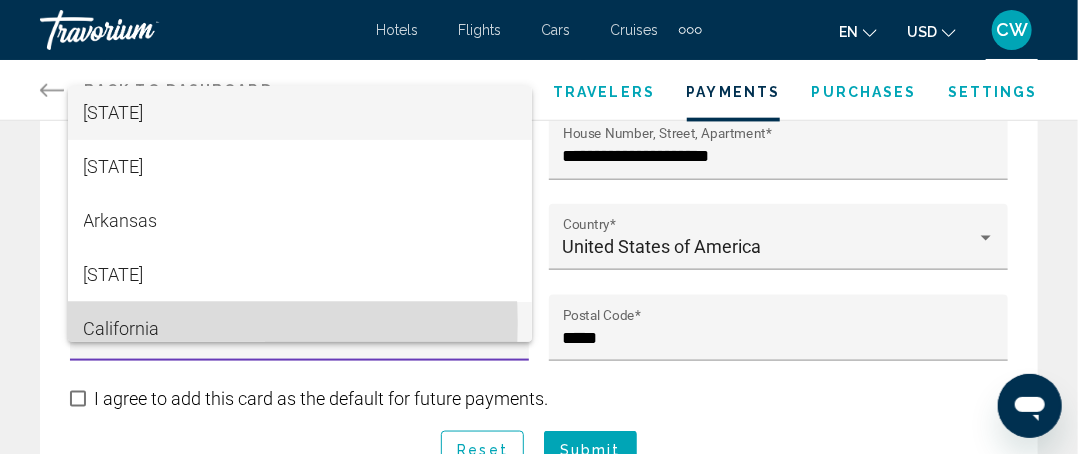 click on "California" at bounding box center (300, 329) 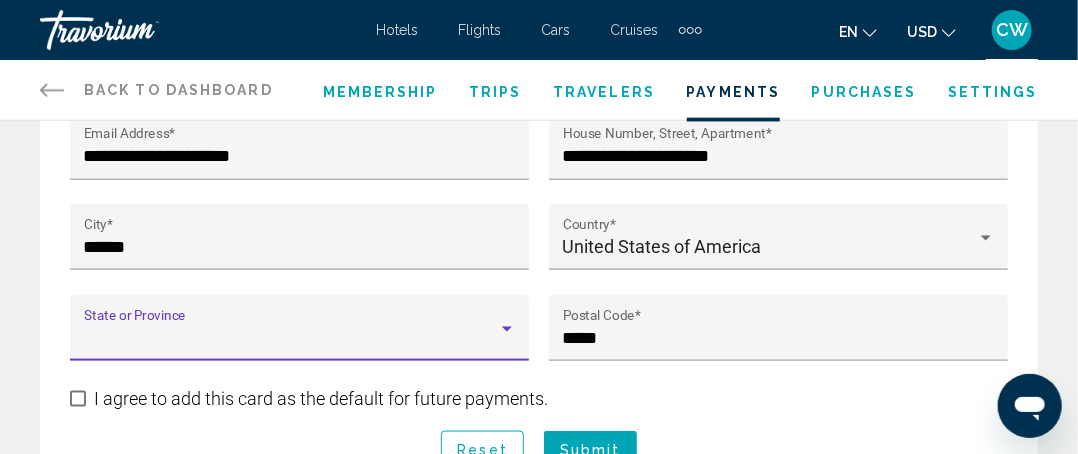 scroll, scrollTop: 14, scrollLeft: 0, axis: vertical 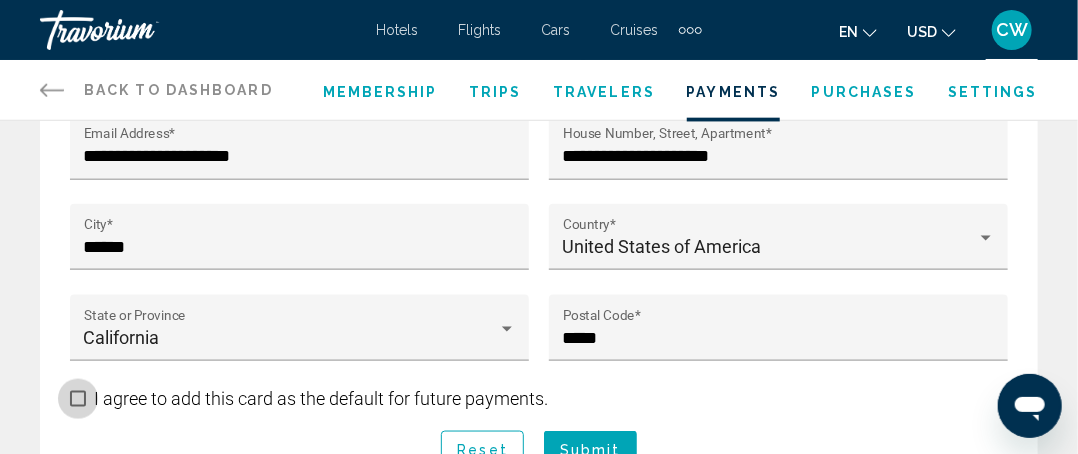 click at bounding box center [78, 399] 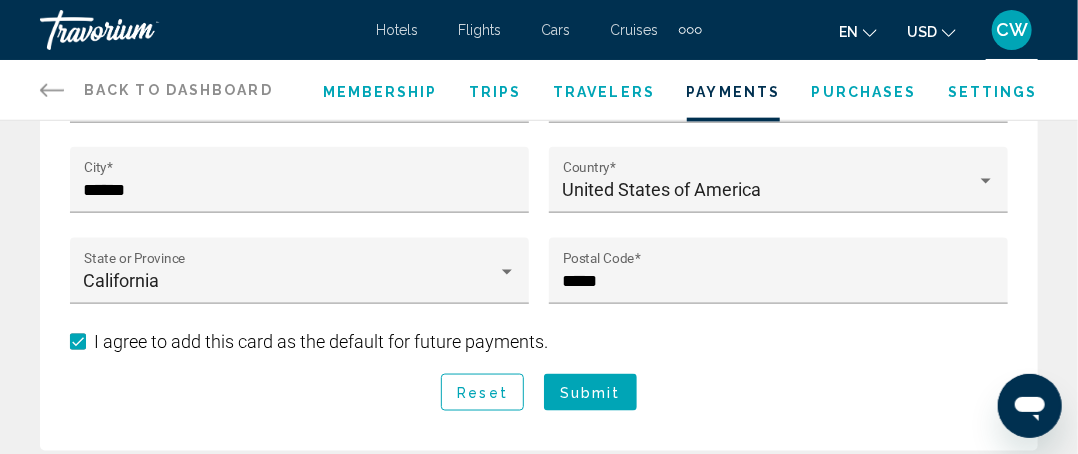 scroll, scrollTop: 900, scrollLeft: 0, axis: vertical 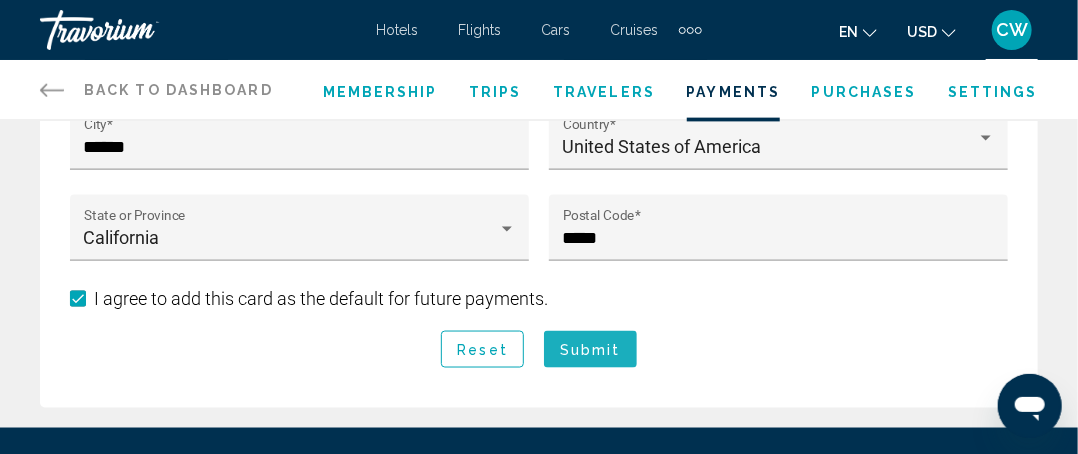 click on "Submit" at bounding box center (590, 350) 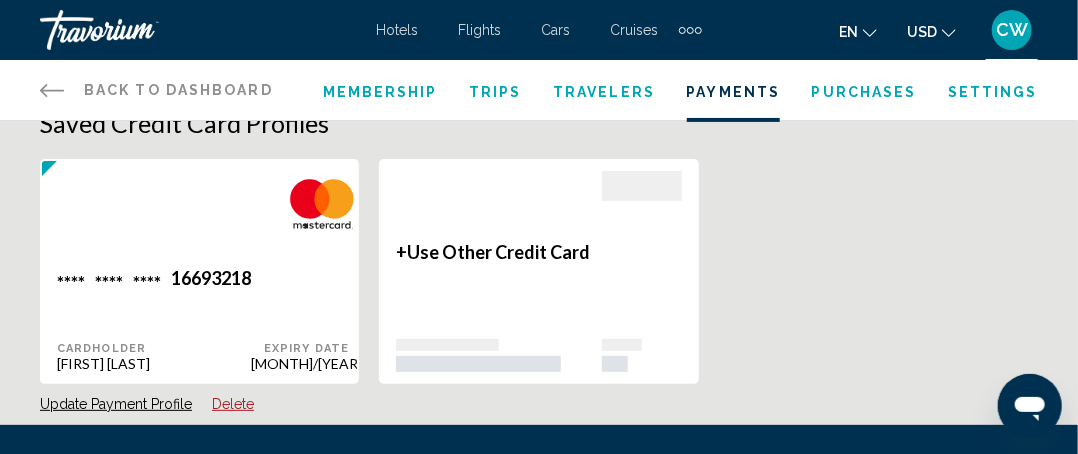 scroll, scrollTop: 0, scrollLeft: 0, axis: both 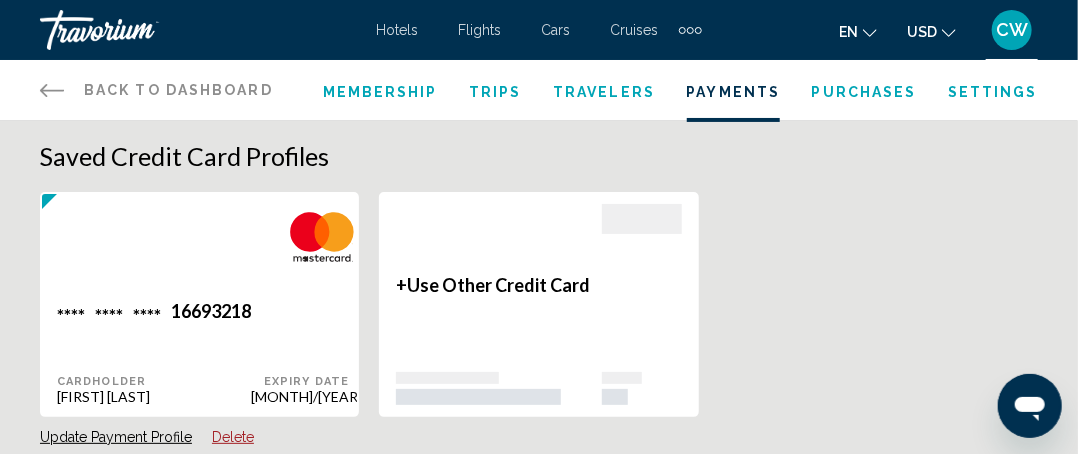 click on "Membership" at bounding box center [380, 92] 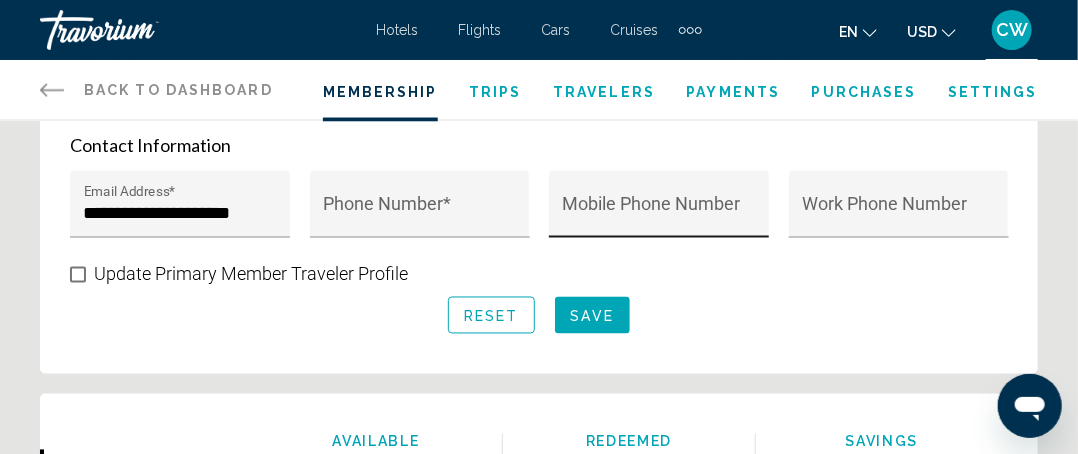 scroll, scrollTop: 1200, scrollLeft: 0, axis: vertical 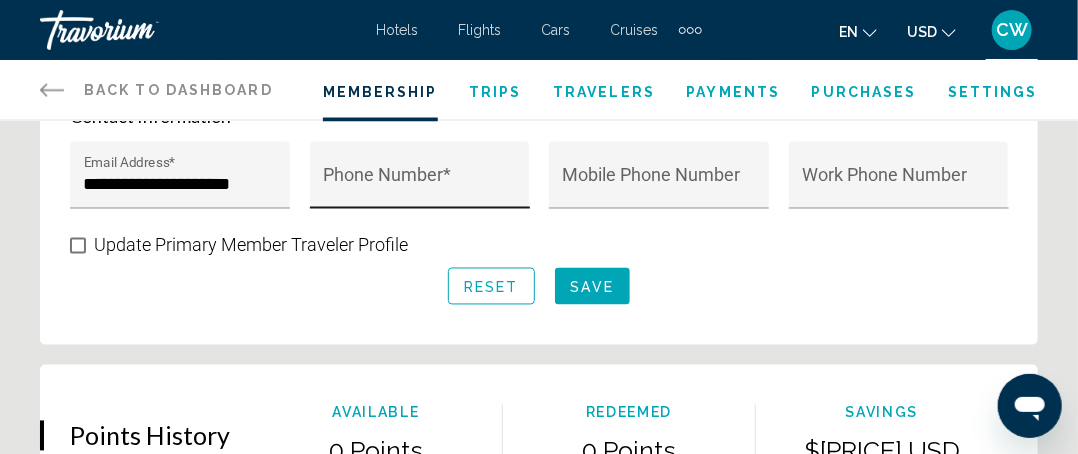 click on "Phone Number  *" at bounding box center [419, 185] 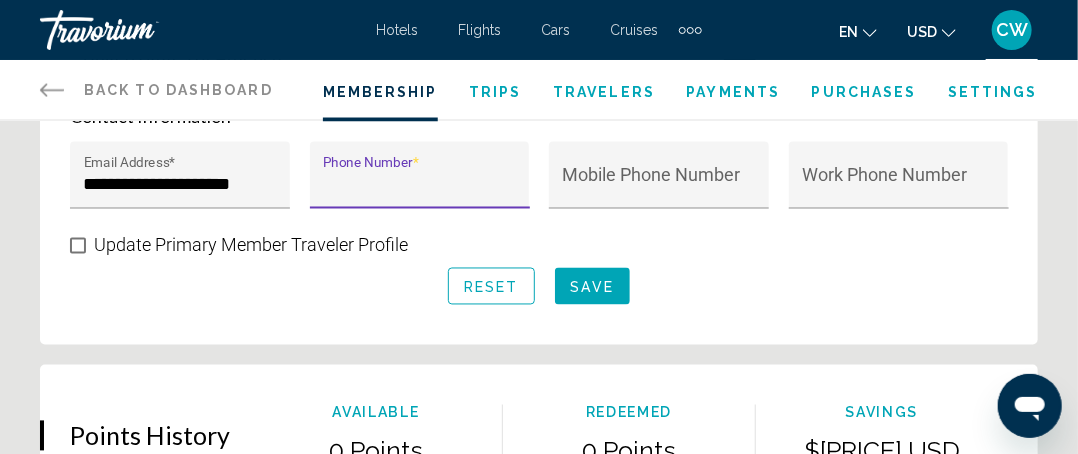 type on "**********" 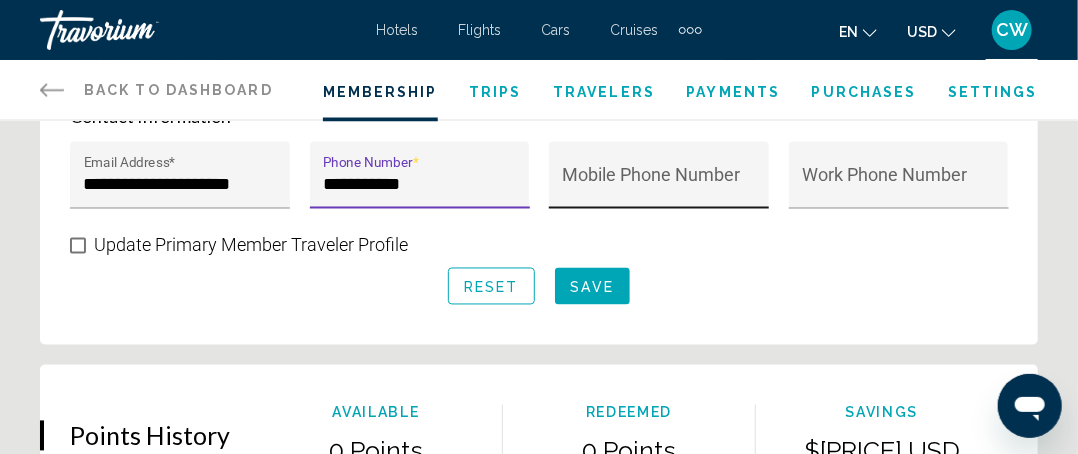 click on "Mobile Phone Number" at bounding box center [659, 185] 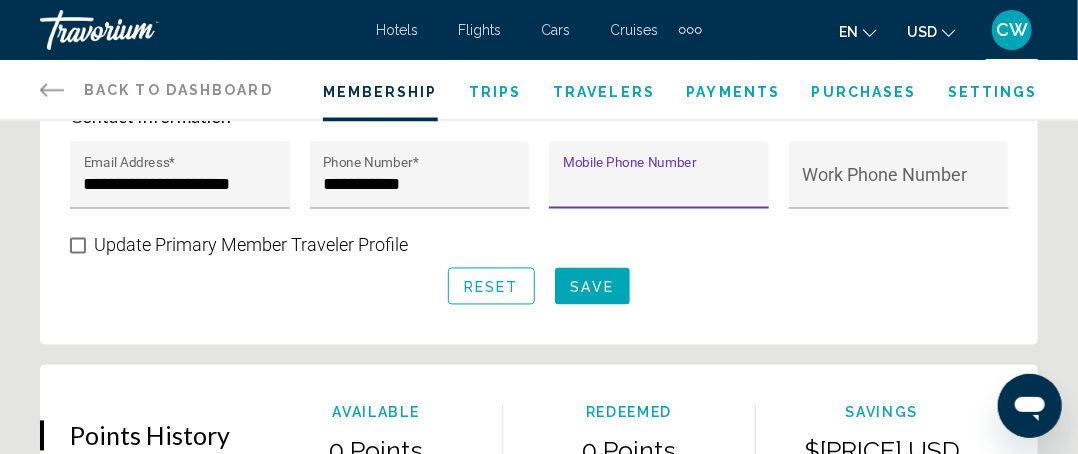 type on "**********" 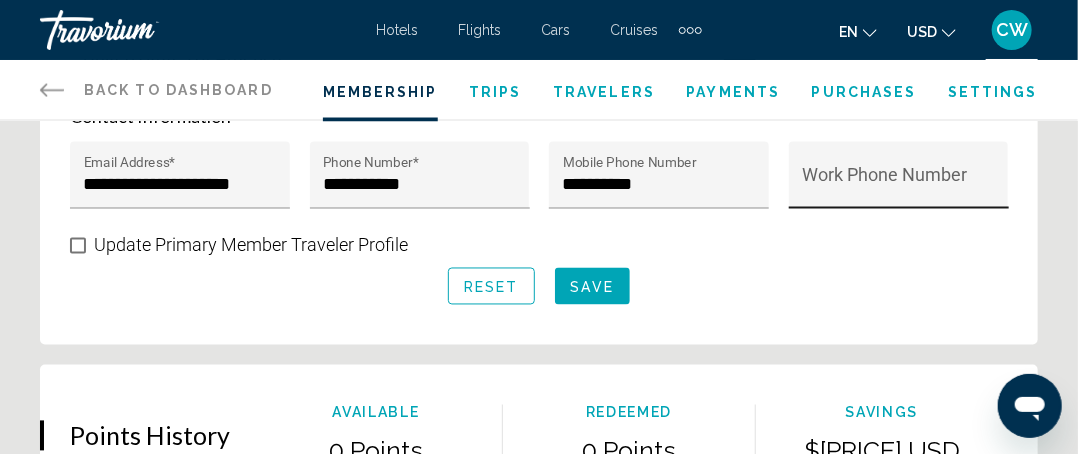 click on "Work Phone Number" at bounding box center (898, 181) 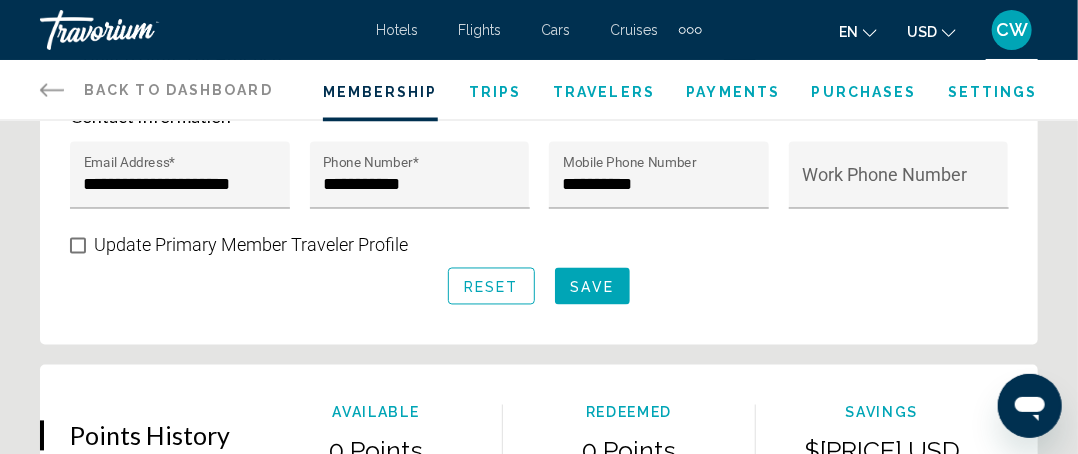 click on "**********" at bounding box center [659, 187] 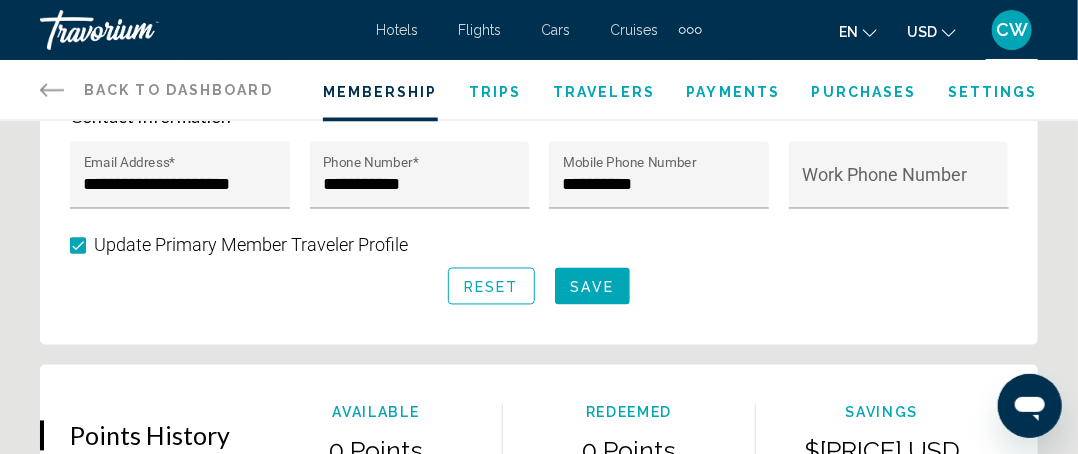 click on "Save" at bounding box center (592, 287) 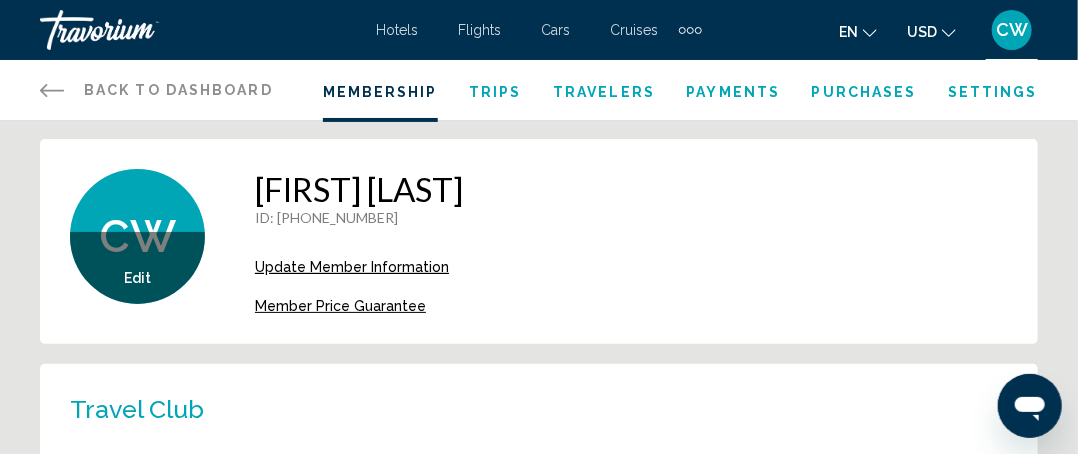 scroll, scrollTop: 0, scrollLeft: 0, axis: both 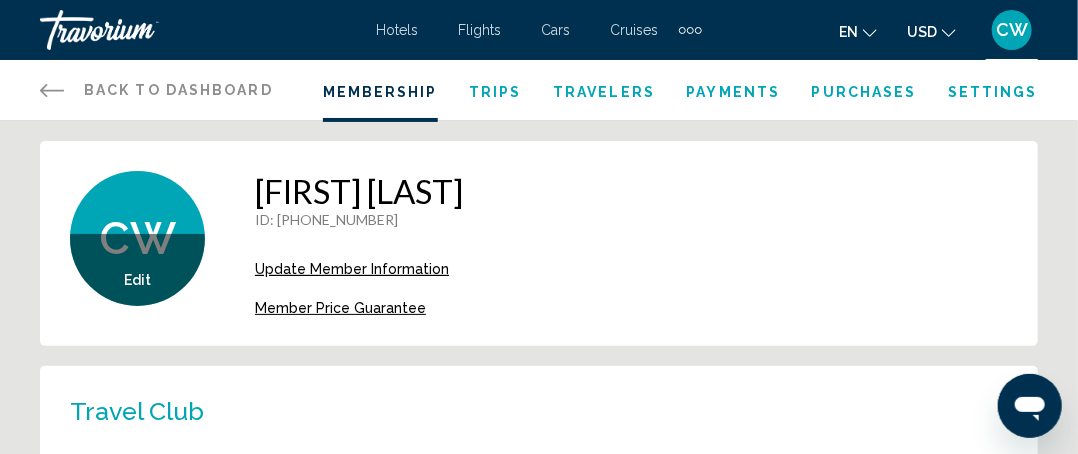 click on "Payments" at bounding box center (734, 92) 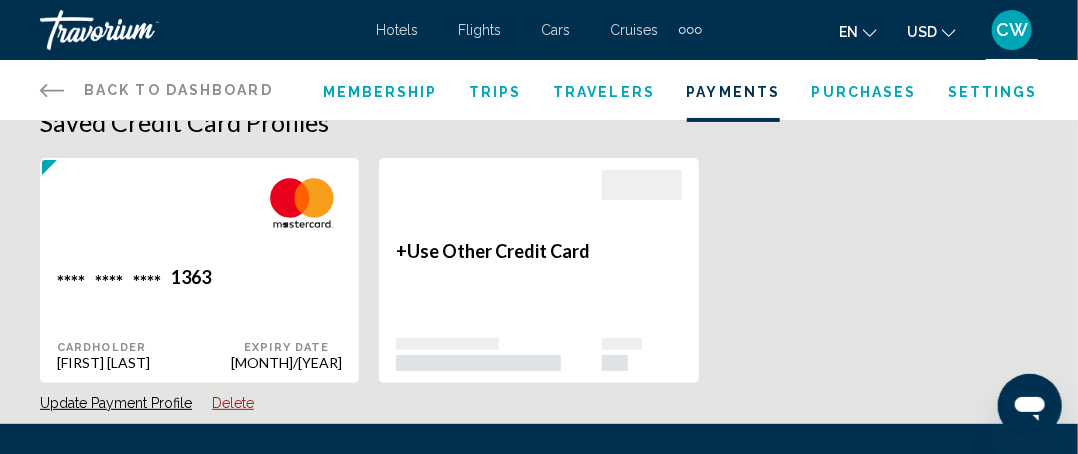 scroll, scrollTop: 0, scrollLeft: 0, axis: both 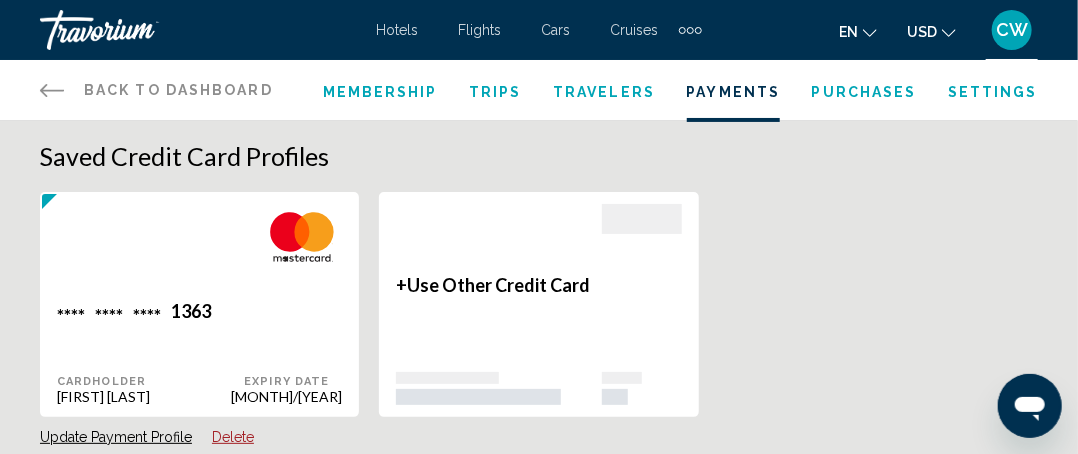 click at bounding box center [690, 30] 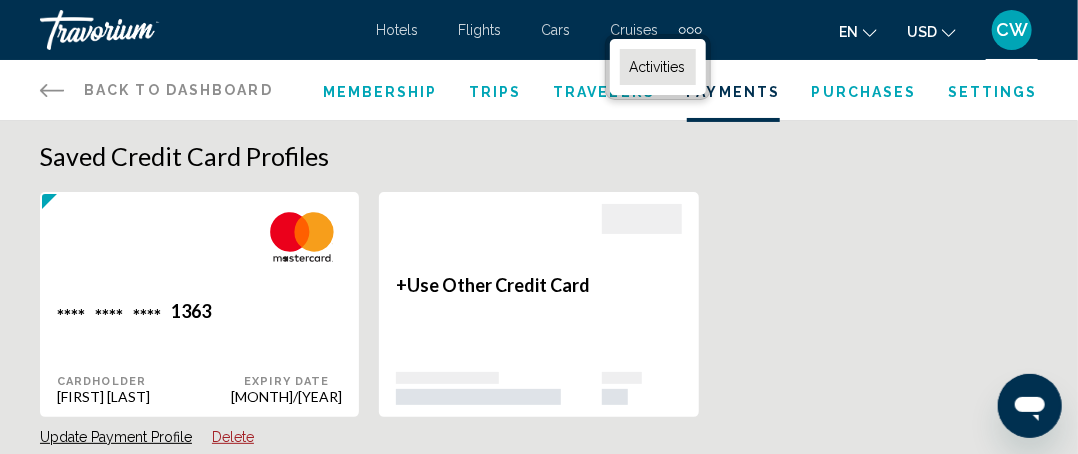 click on "Activities" at bounding box center (658, 67) 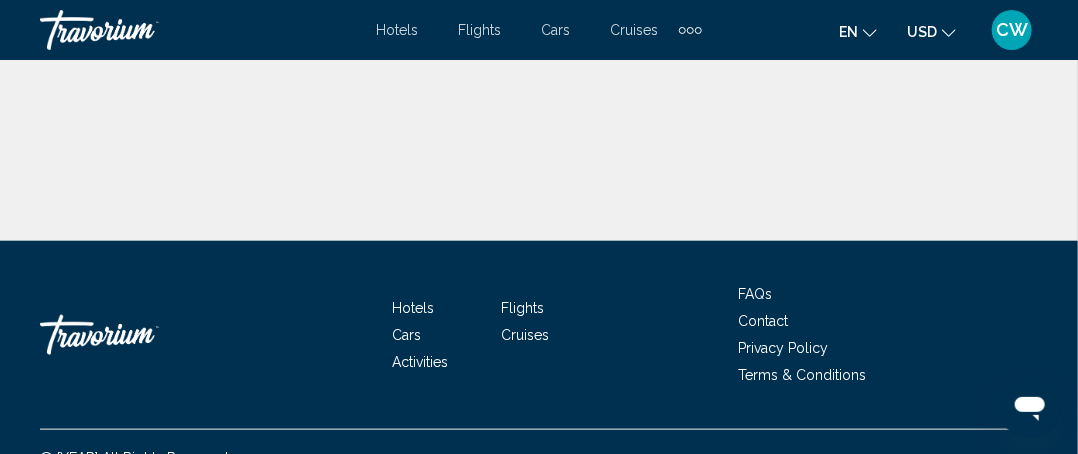 scroll, scrollTop: 400, scrollLeft: 0, axis: vertical 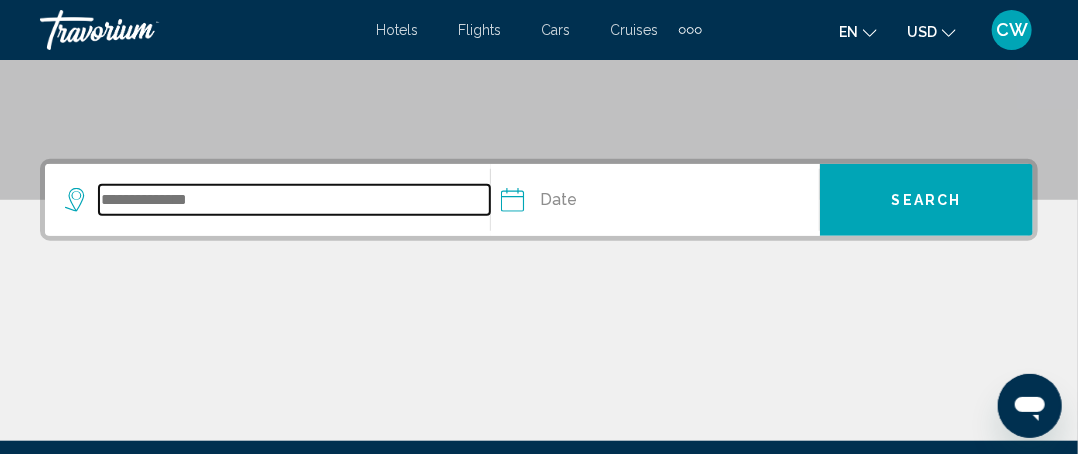 click at bounding box center (294, 200) 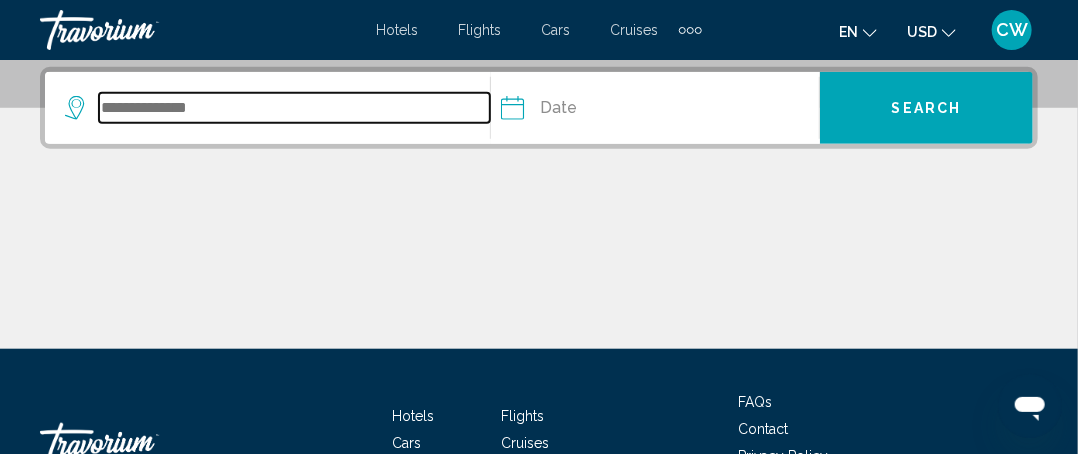 scroll, scrollTop: 493, scrollLeft: 0, axis: vertical 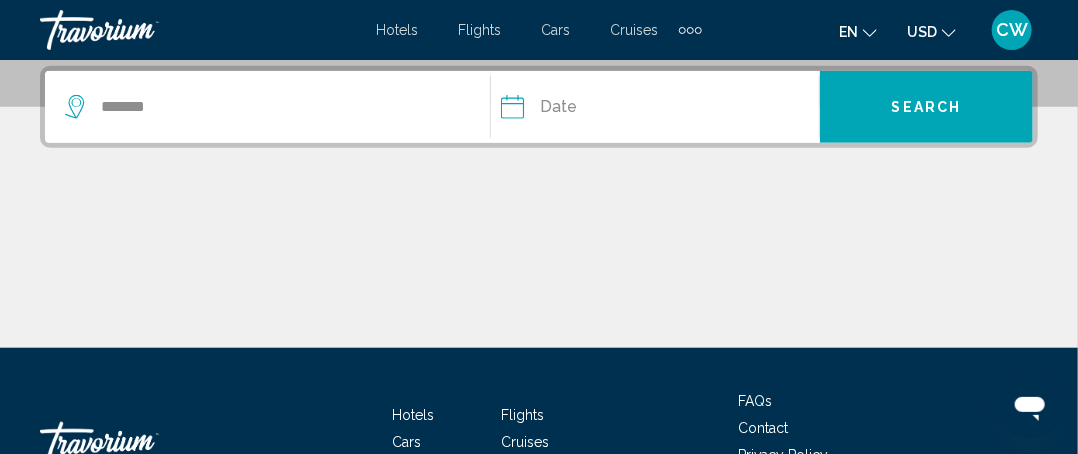 click at bounding box center [539, 273] 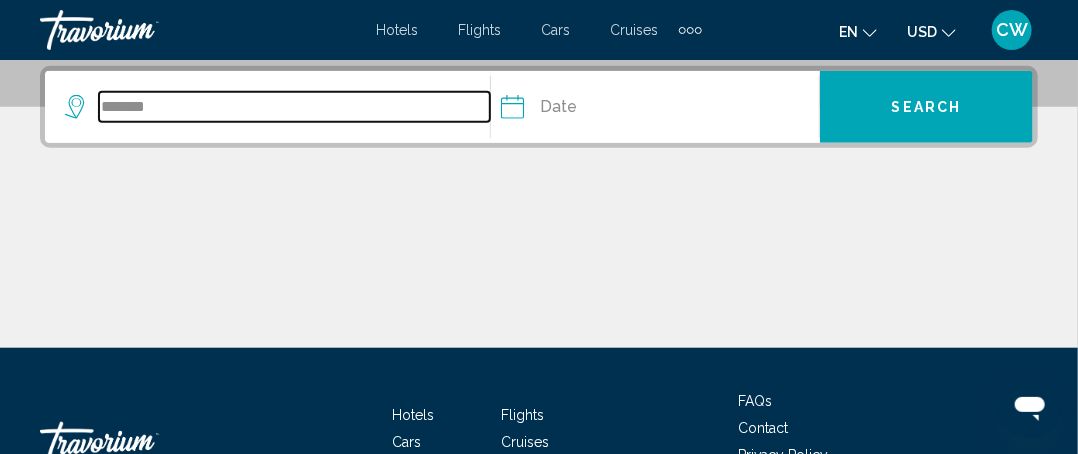 click on "*******" at bounding box center (294, 107) 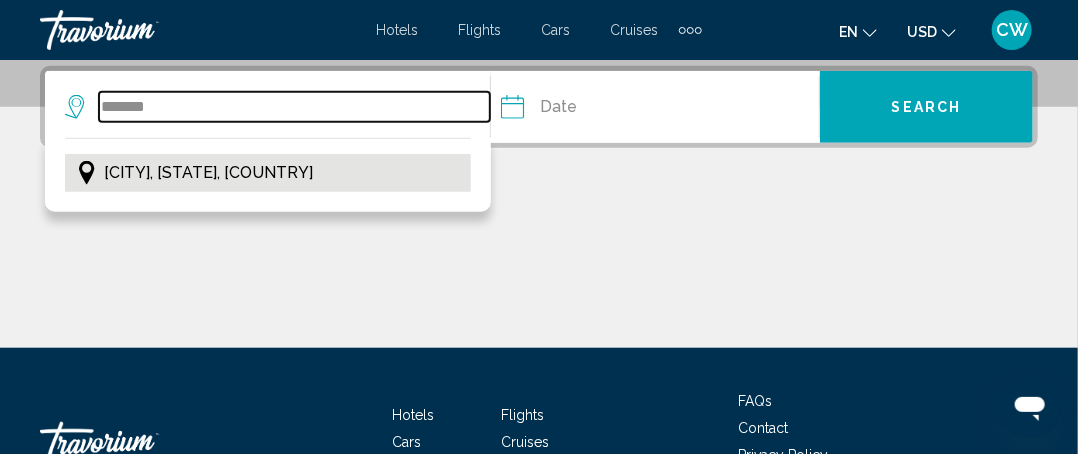 type on "*******" 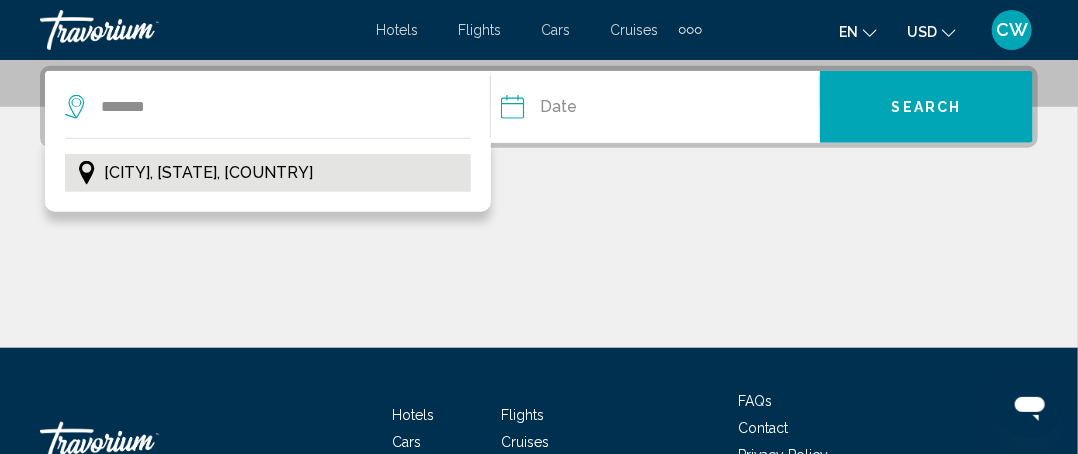 click on "[CITY], [STATE], [COUNTRY]" at bounding box center [208, 173] 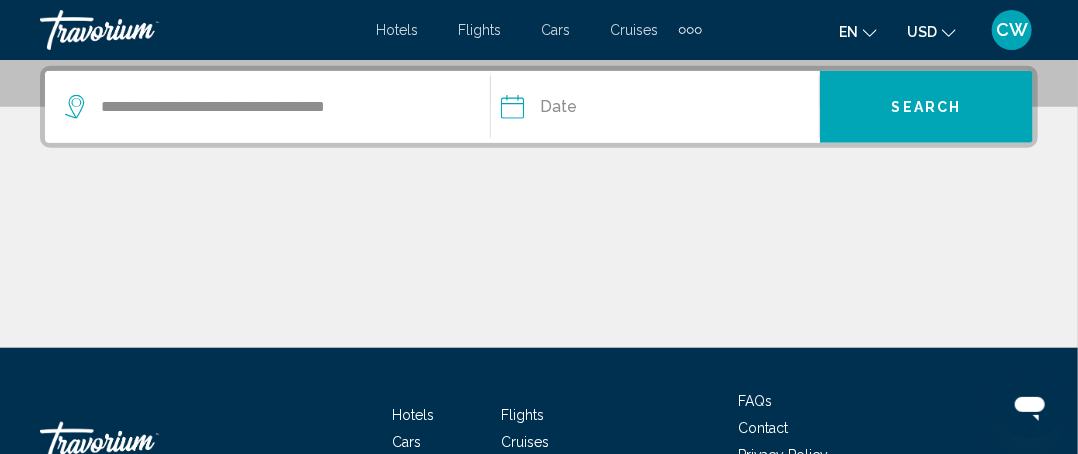 click at bounding box center (579, 110) 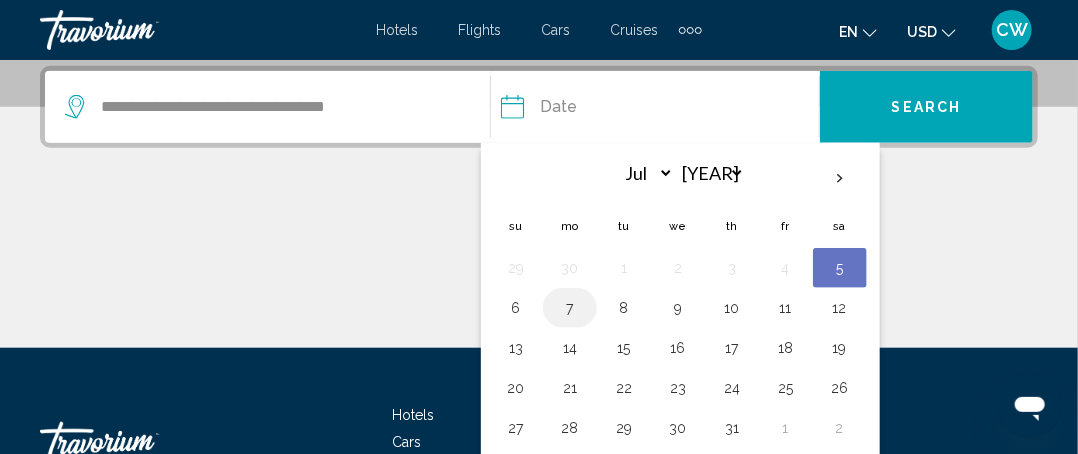 click on "7" at bounding box center (570, 308) 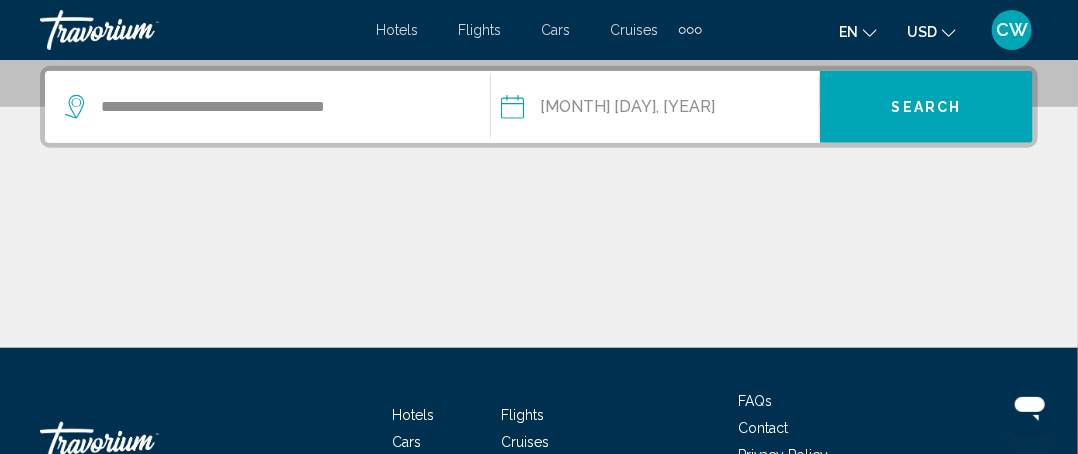 click on "Search" at bounding box center [927, 108] 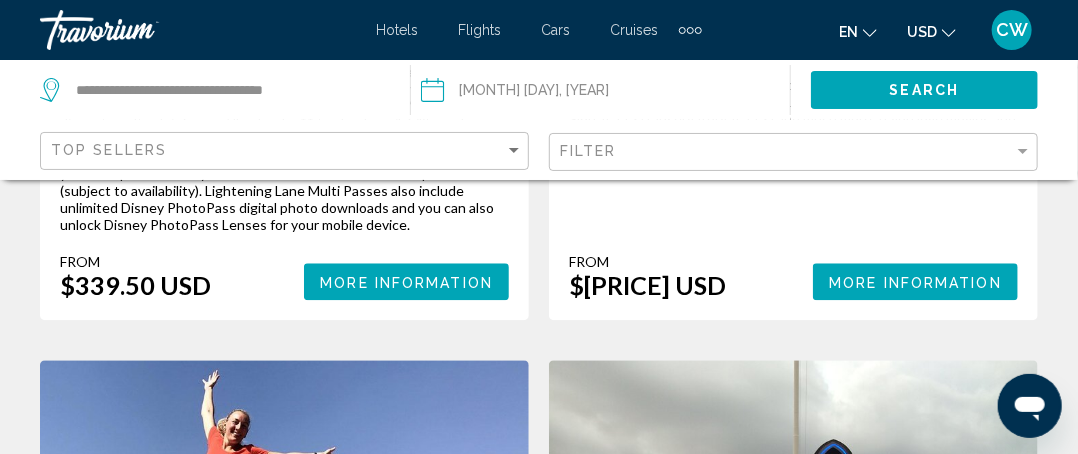 scroll, scrollTop: 1600, scrollLeft: 0, axis: vertical 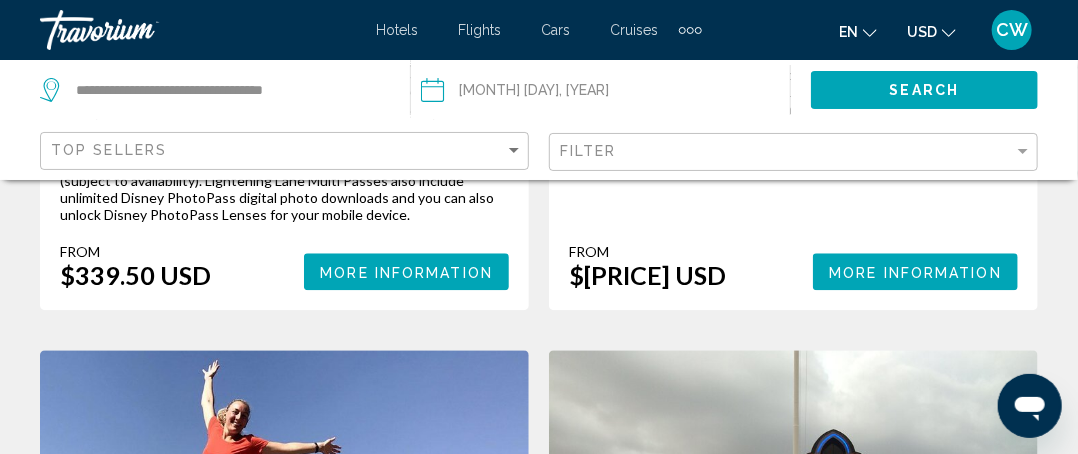 click on "More Information" at bounding box center (406, 272) 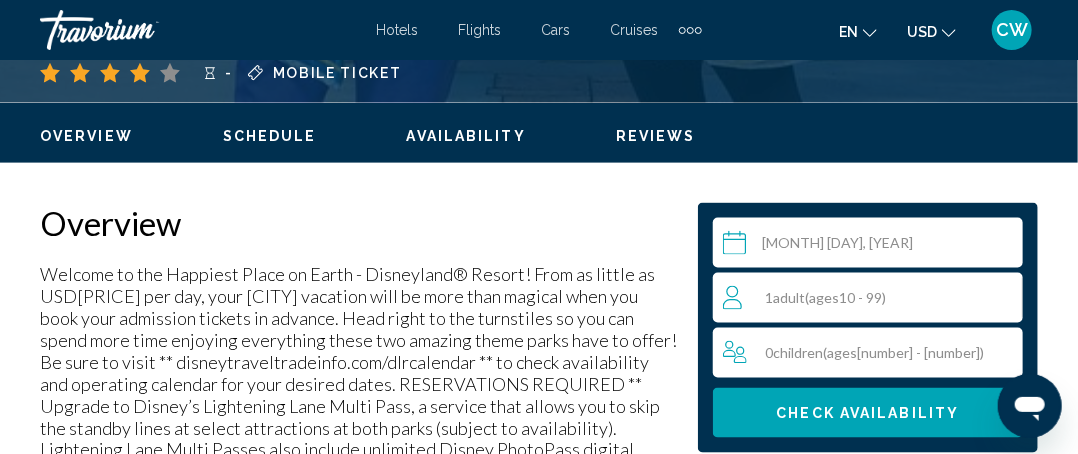 scroll, scrollTop: 1007, scrollLeft: 0, axis: vertical 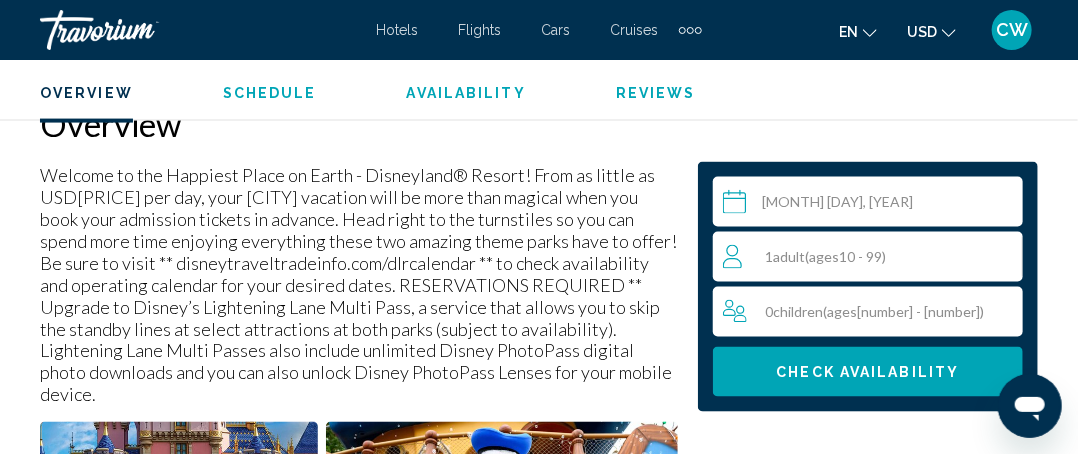 click on "[NUMBER]  Adult Adults  ( ages  [AGE] - [AGE])" at bounding box center [872, 257] 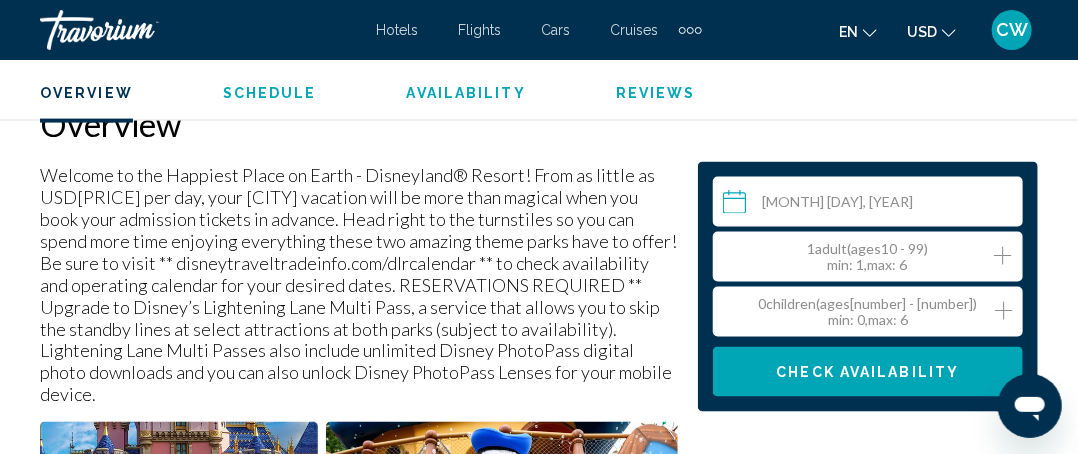 click at bounding box center [1003, 256] 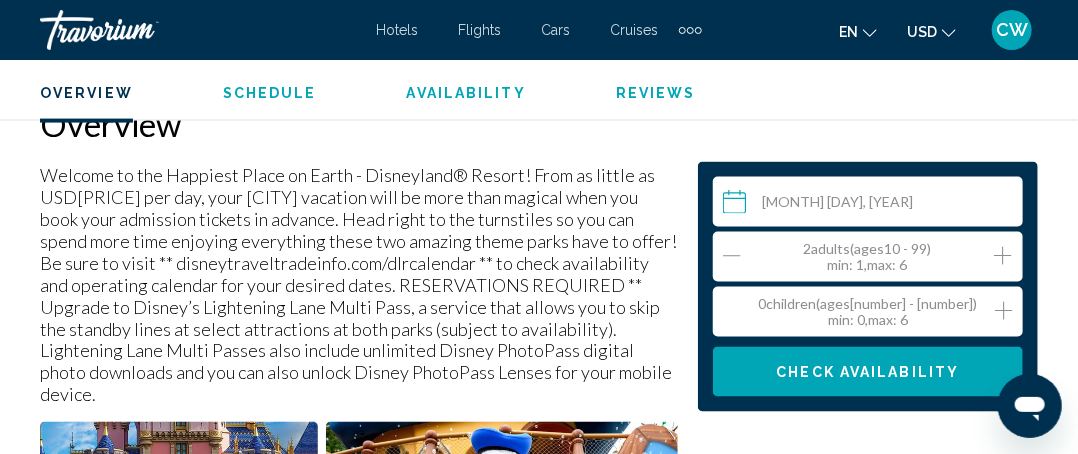 click at bounding box center [1004, 311] 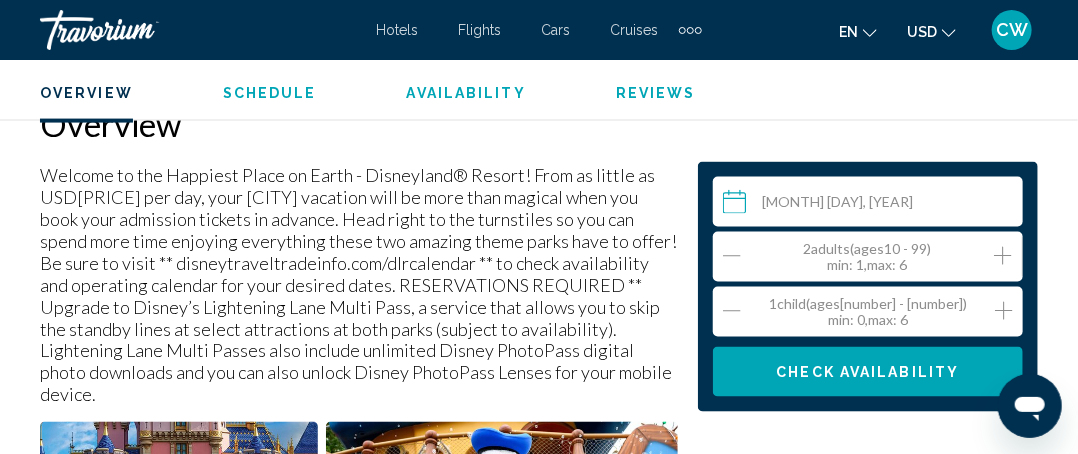click at bounding box center [1003, 256] 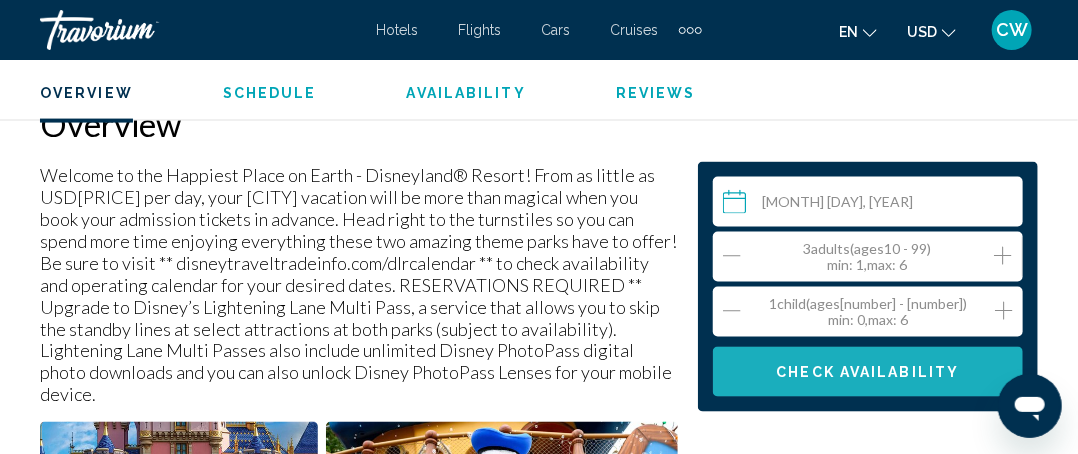 click on "Check Availability" at bounding box center (868, 373) 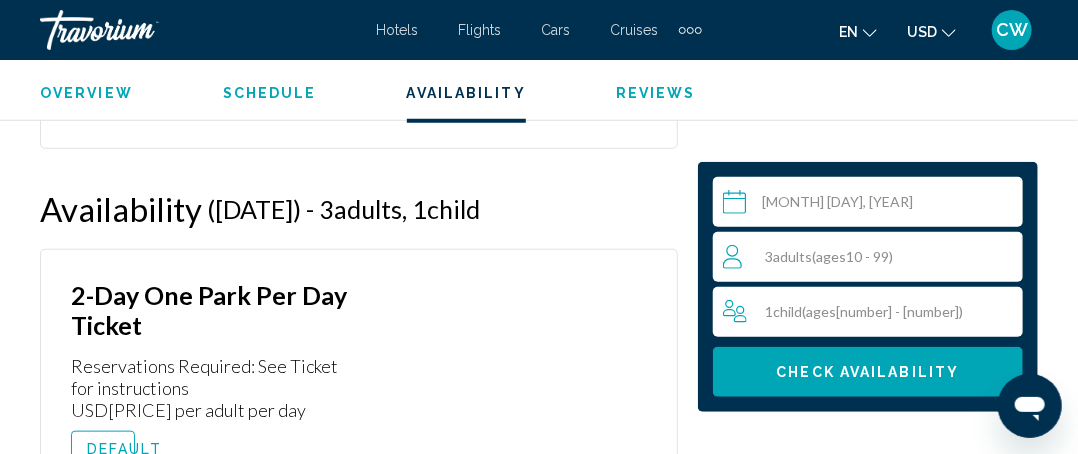 scroll, scrollTop: 13968, scrollLeft: 0, axis: vertical 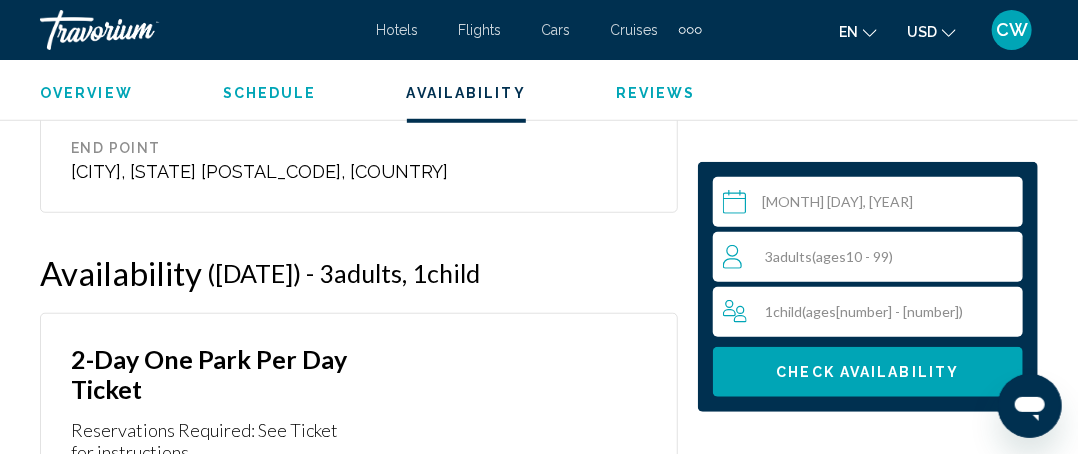 click on "[NUMBER] Child Children ( ages [NUMBER] - [NUMBER])" at bounding box center [873, 312] 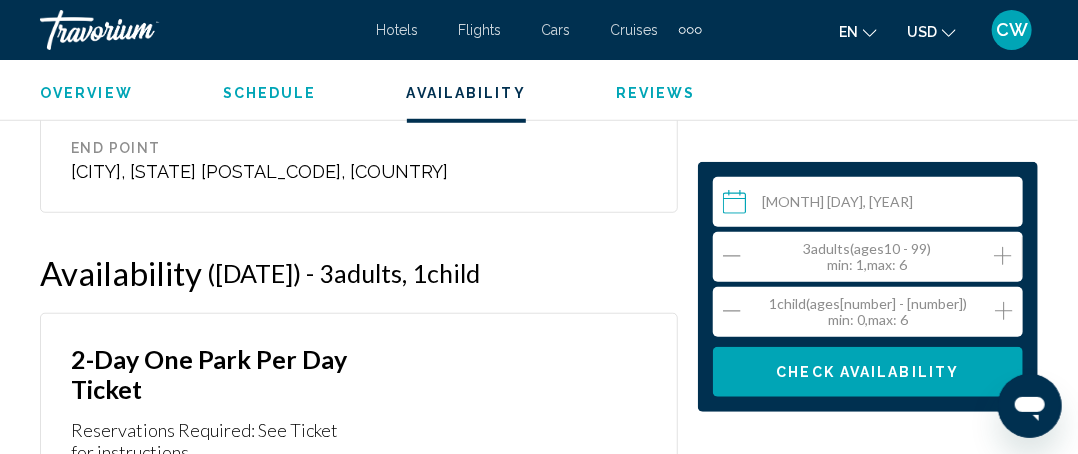 click at bounding box center [732, 311] 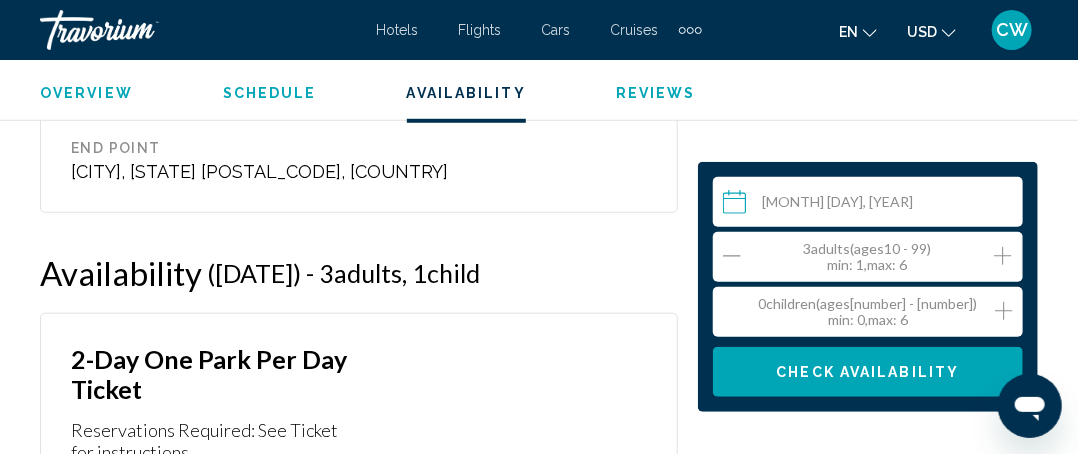 click on "Check Availability" at bounding box center [868, 373] 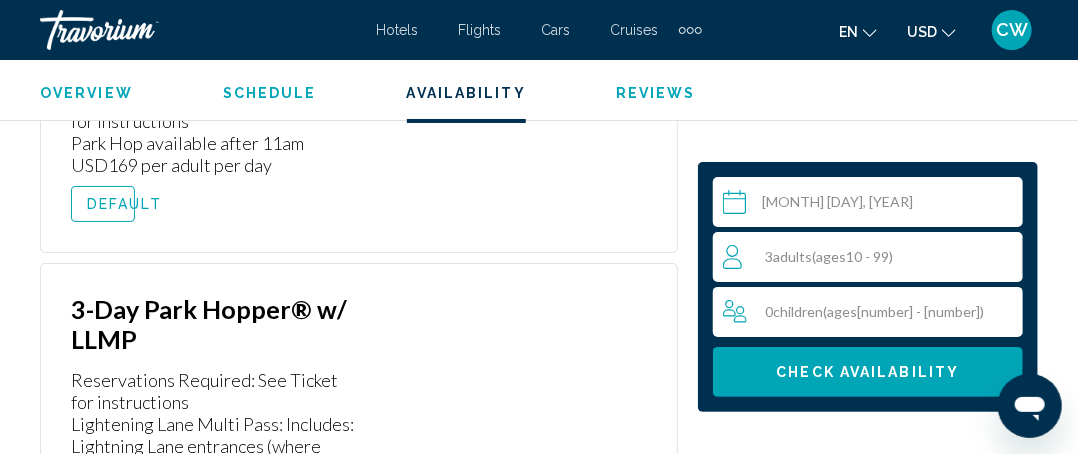 scroll, scrollTop: 16168, scrollLeft: 0, axis: vertical 